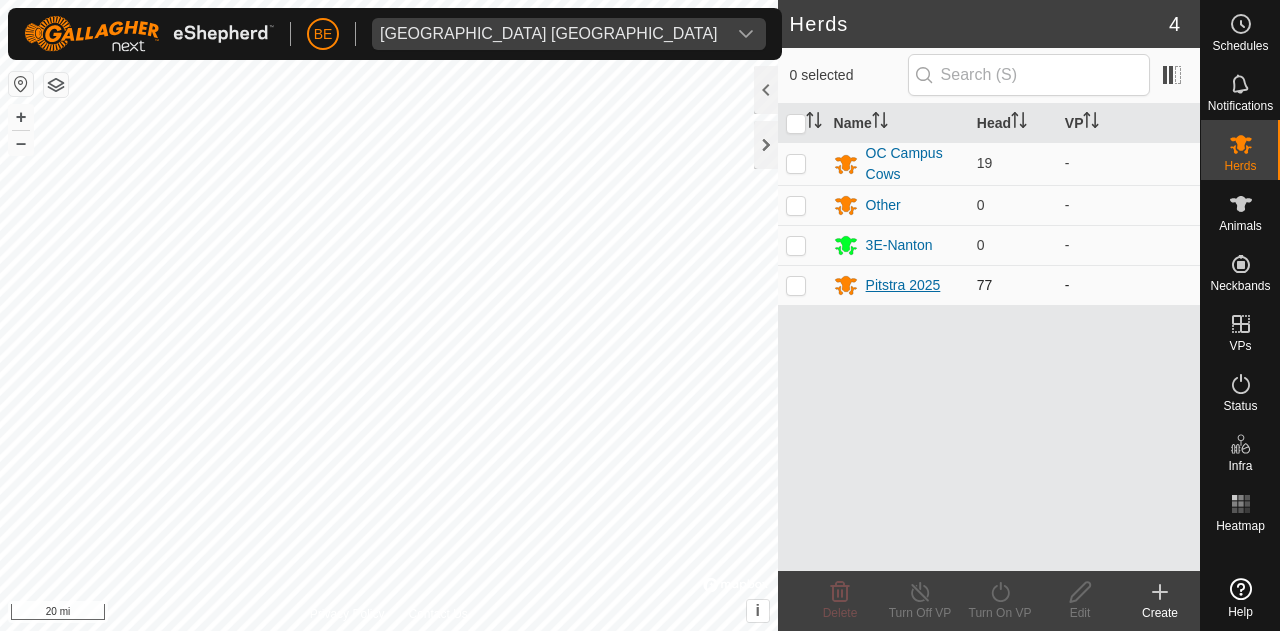 scroll, scrollTop: 0, scrollLeft: 0, axis: both 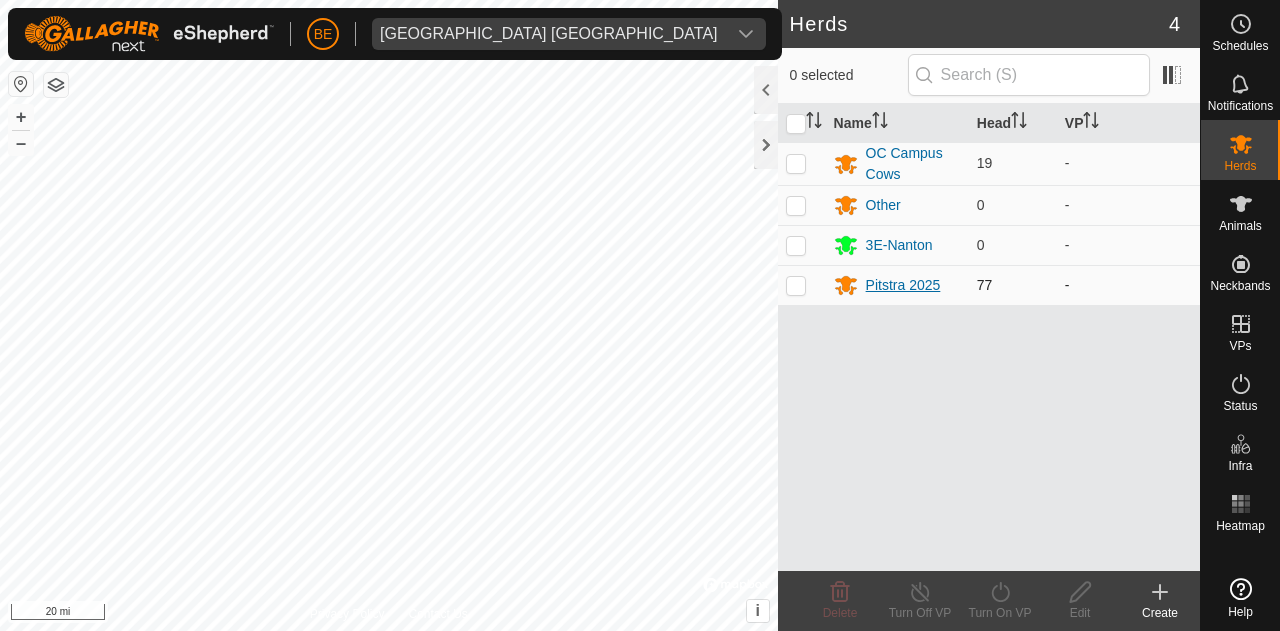 click on "Pitstra 2025" at bounding box center [903, 285] 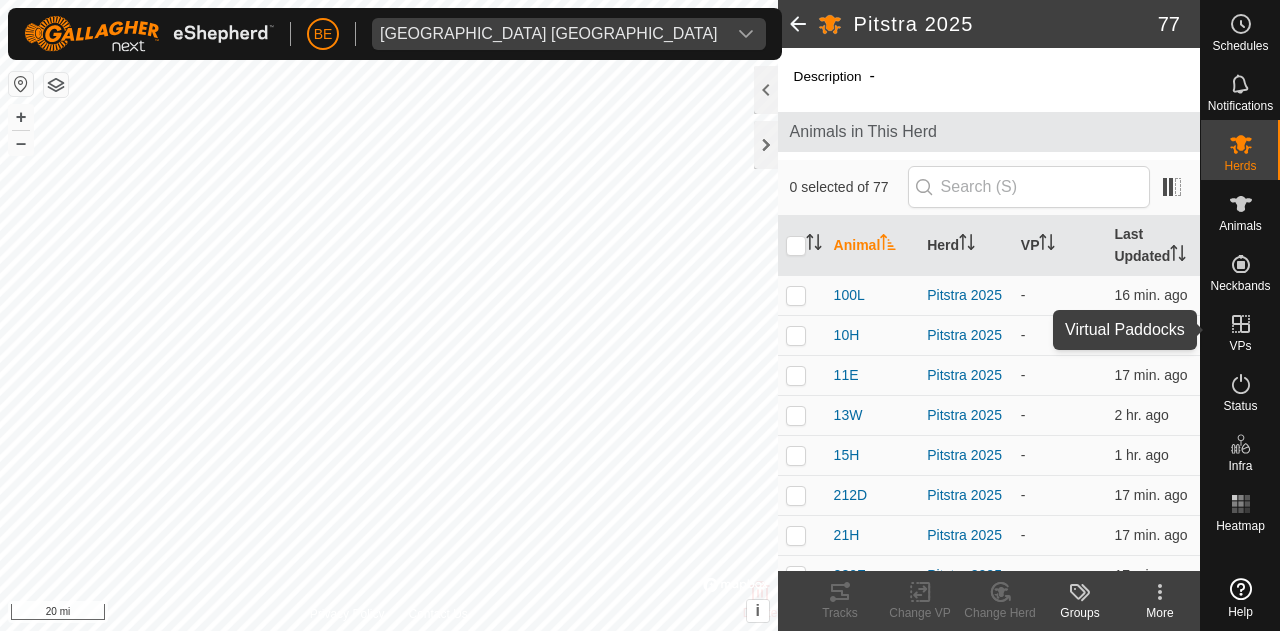 click 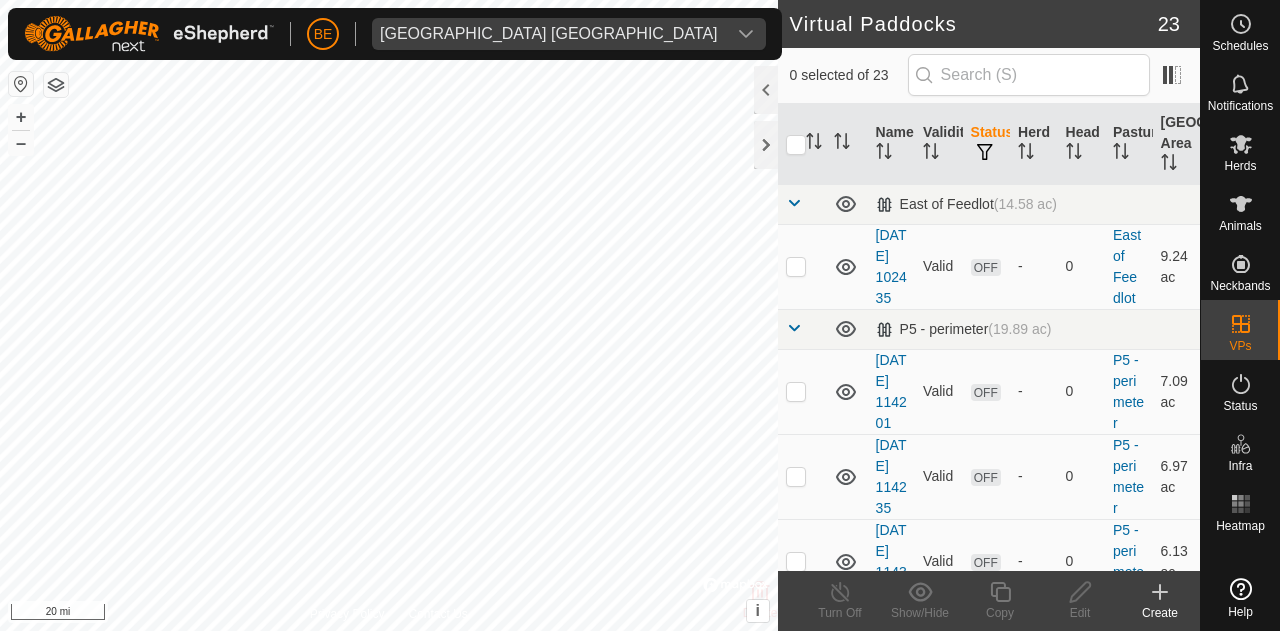 click at bounding box center (794, 203) 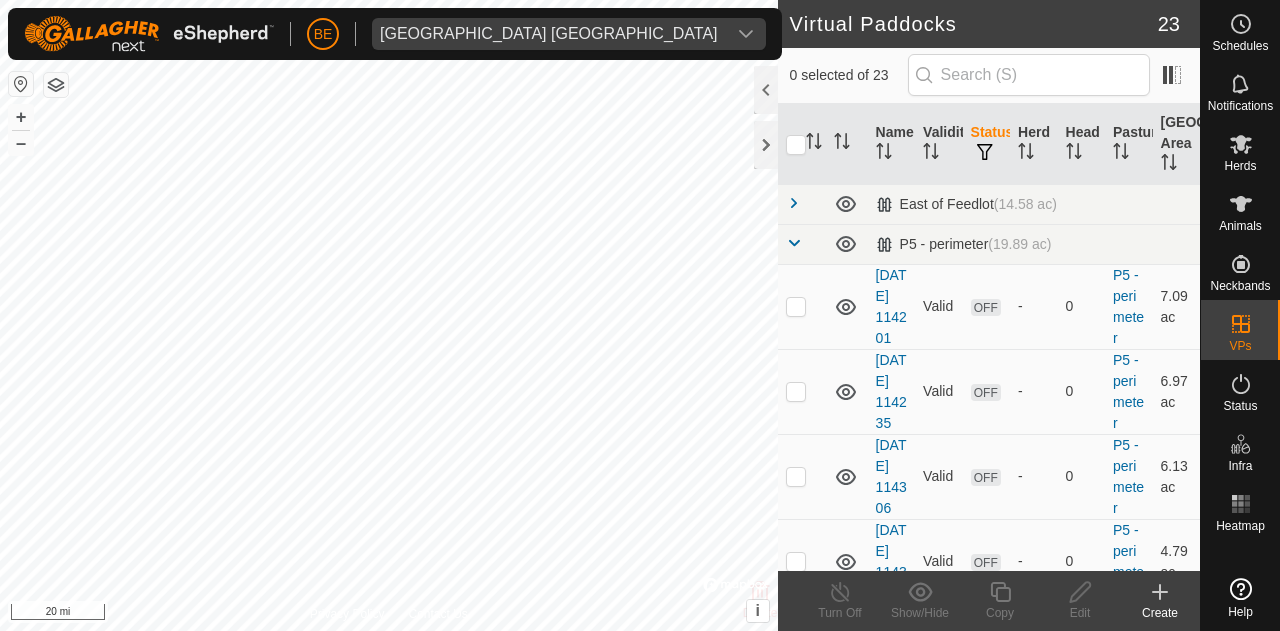 click at bounding box center [802, 244] 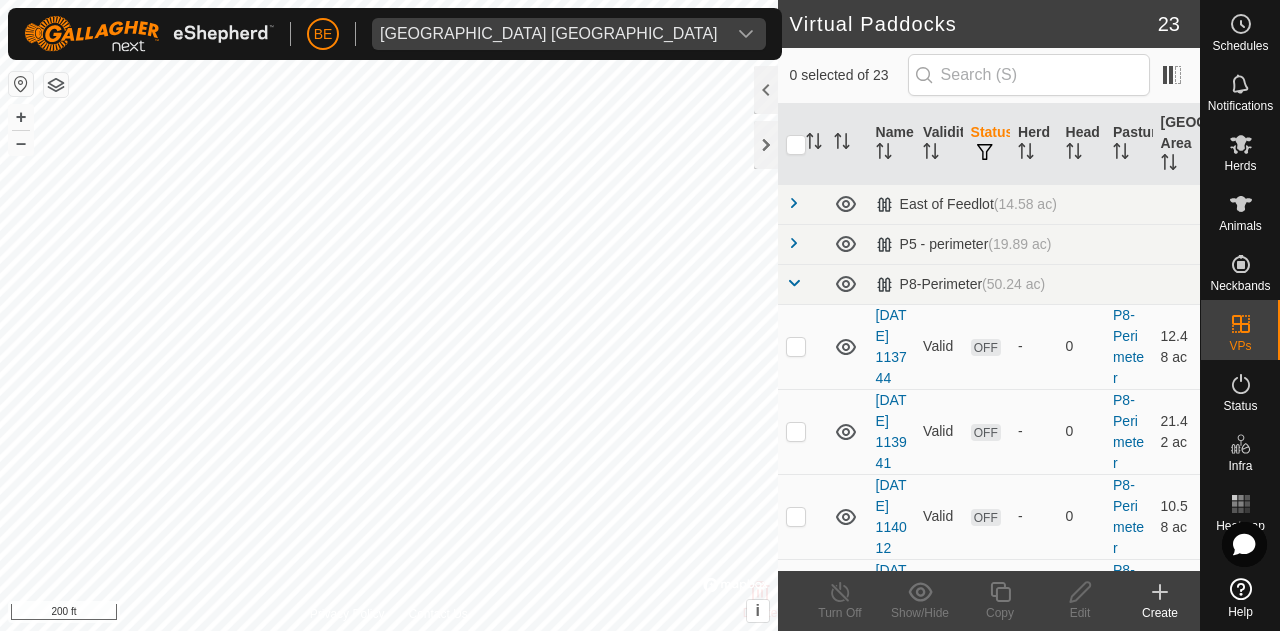 checkbox on "true" 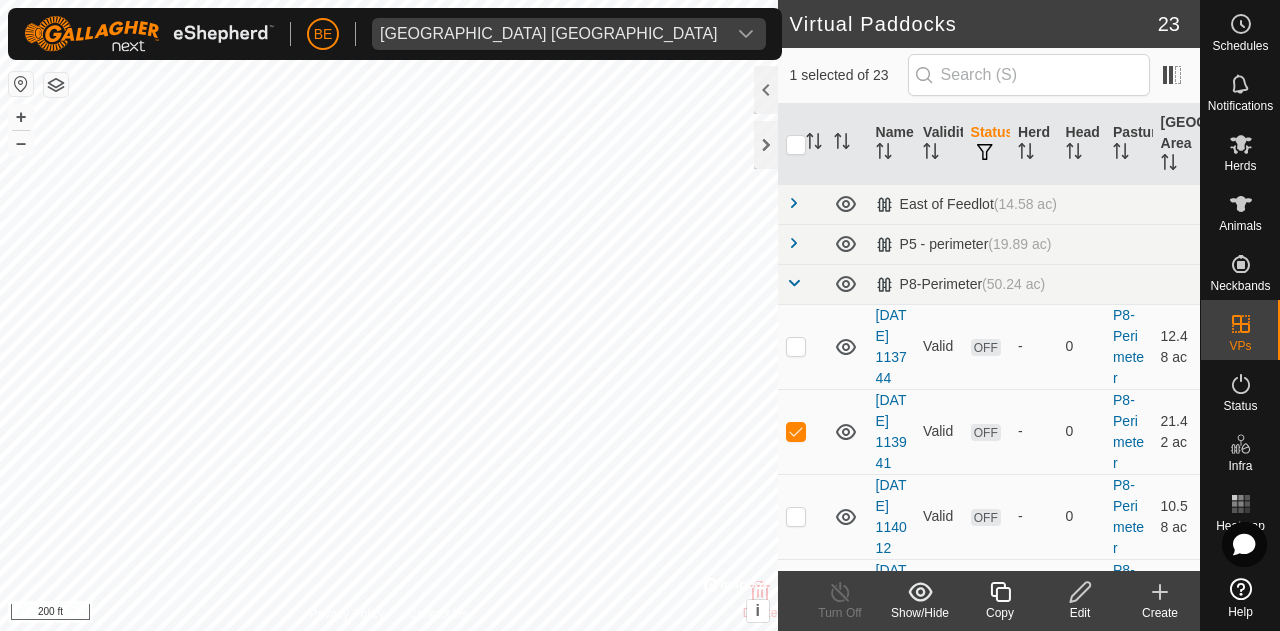 click on "OFF" at bounding box center (986, 431) 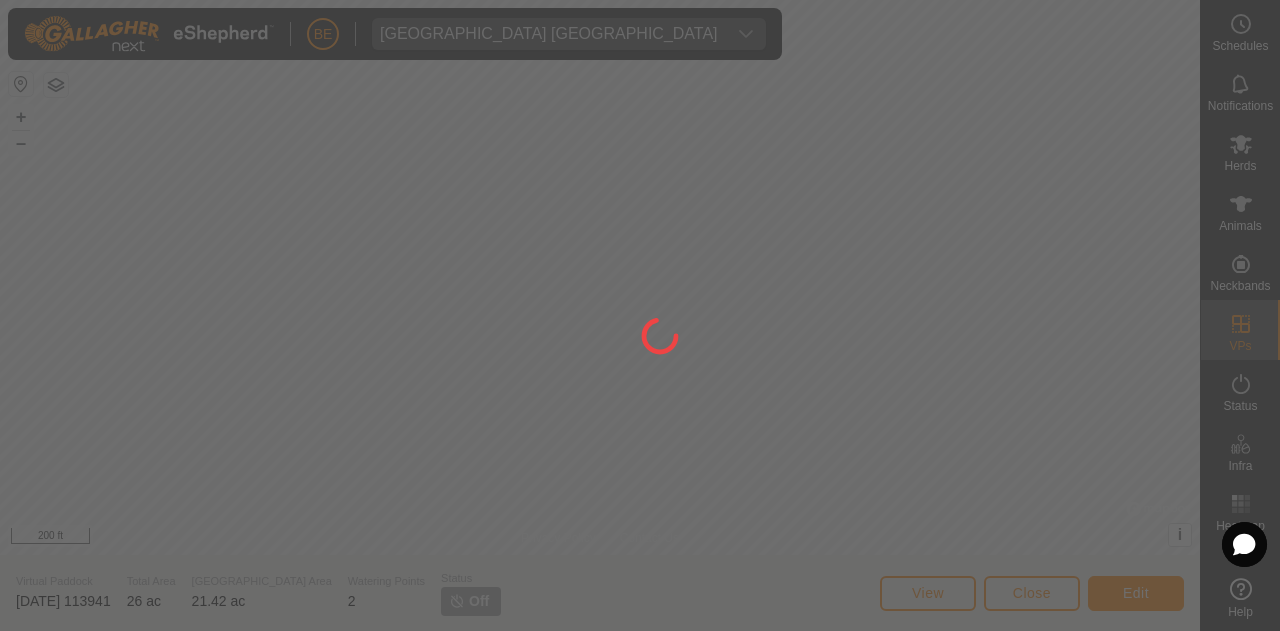 click 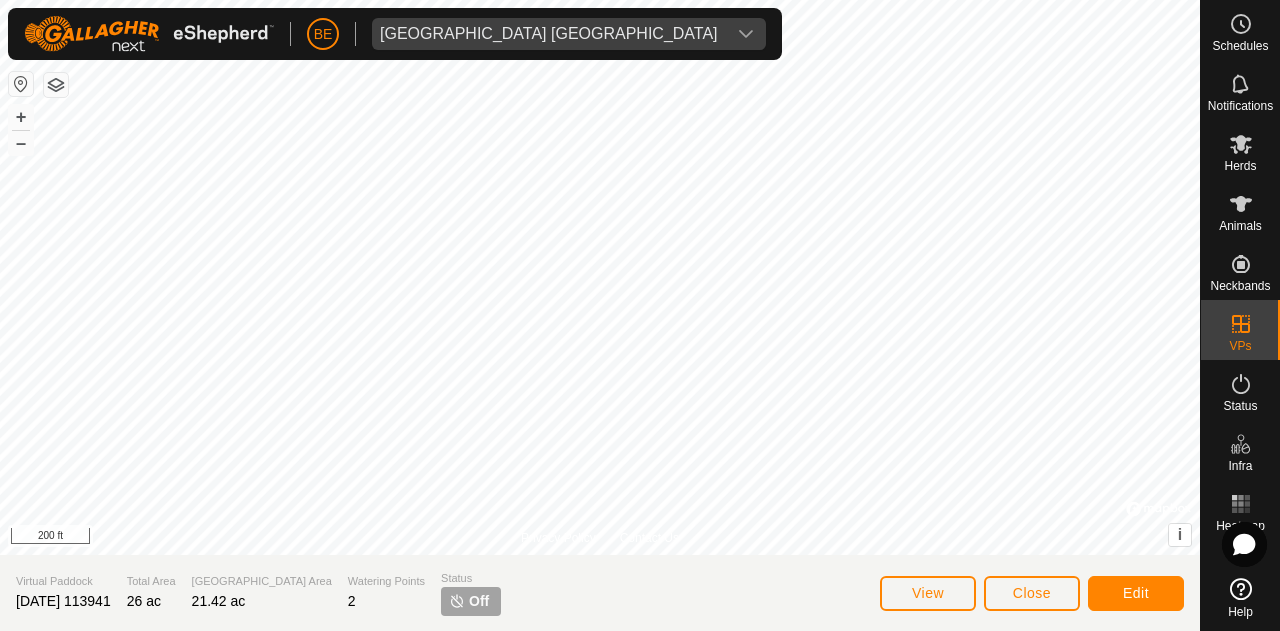 click on "Off" 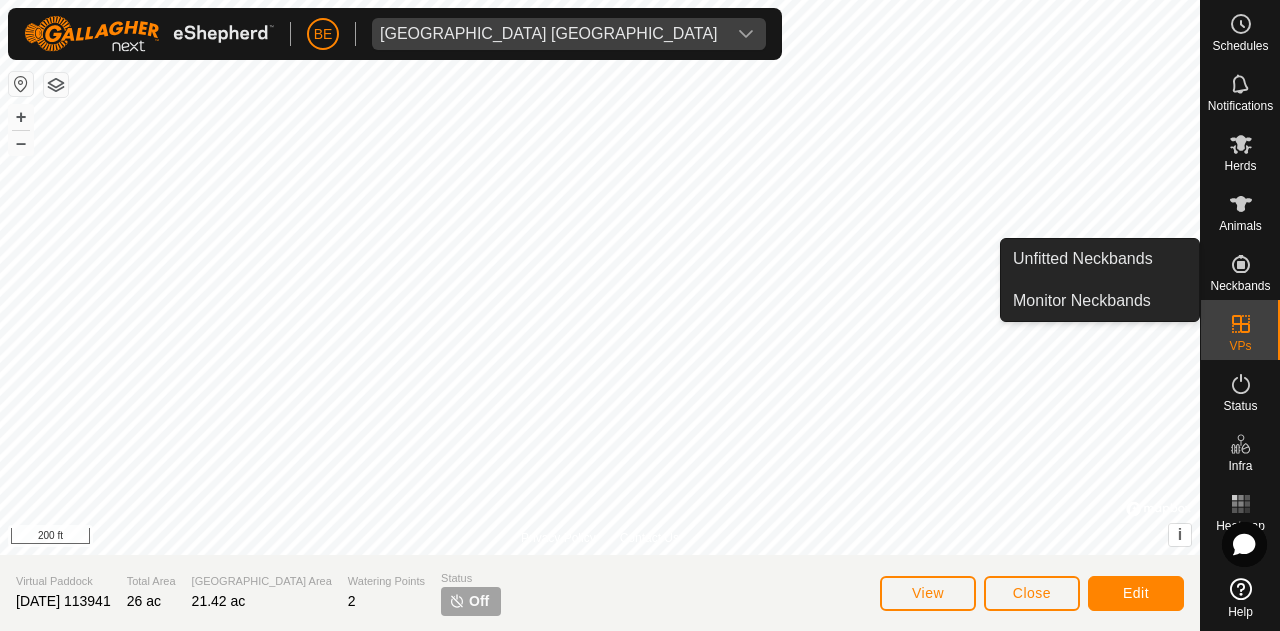 click 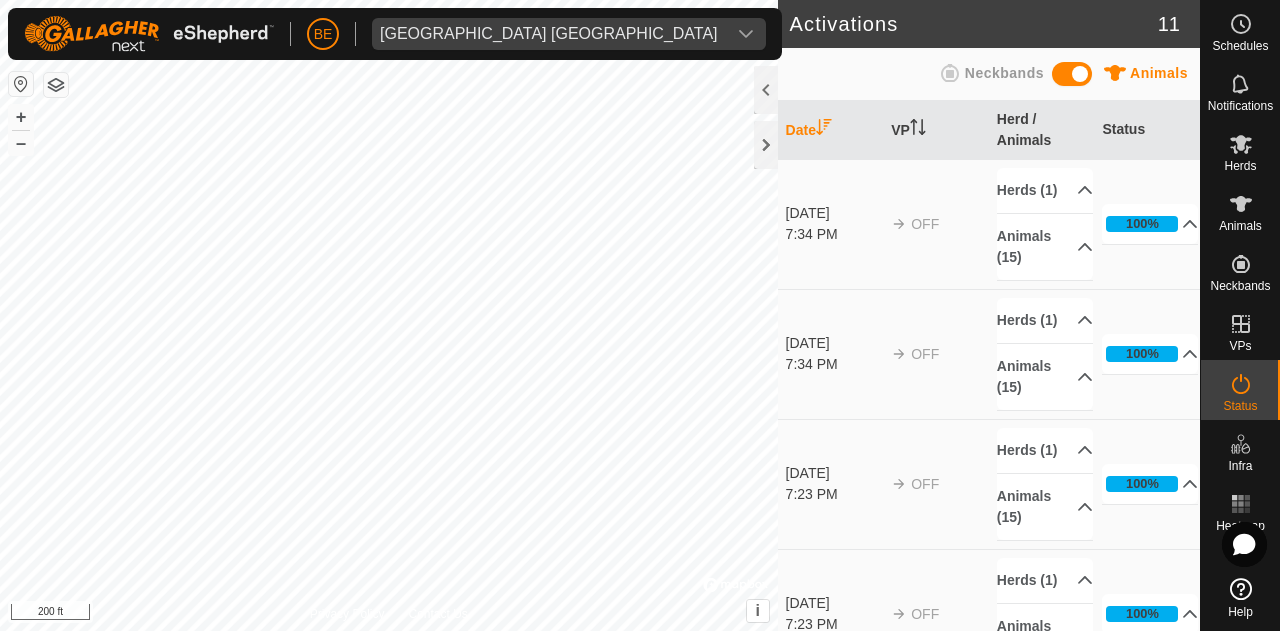 click at bounding box center [1241, 324] 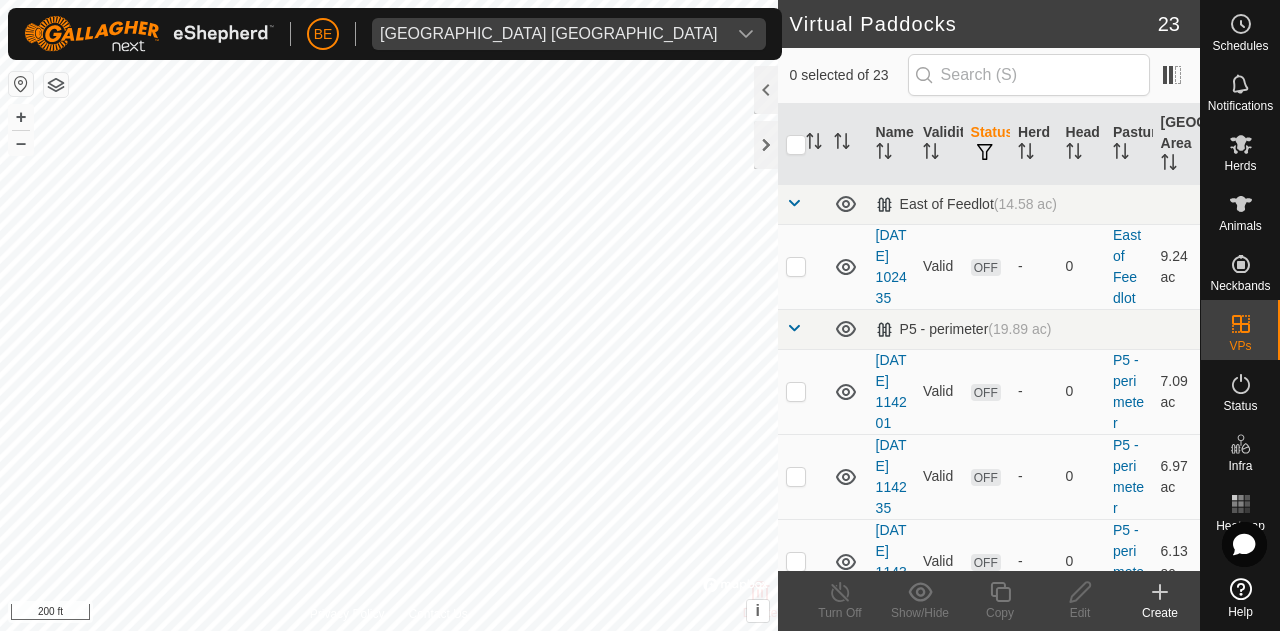 click at bounding box center (794, 328) 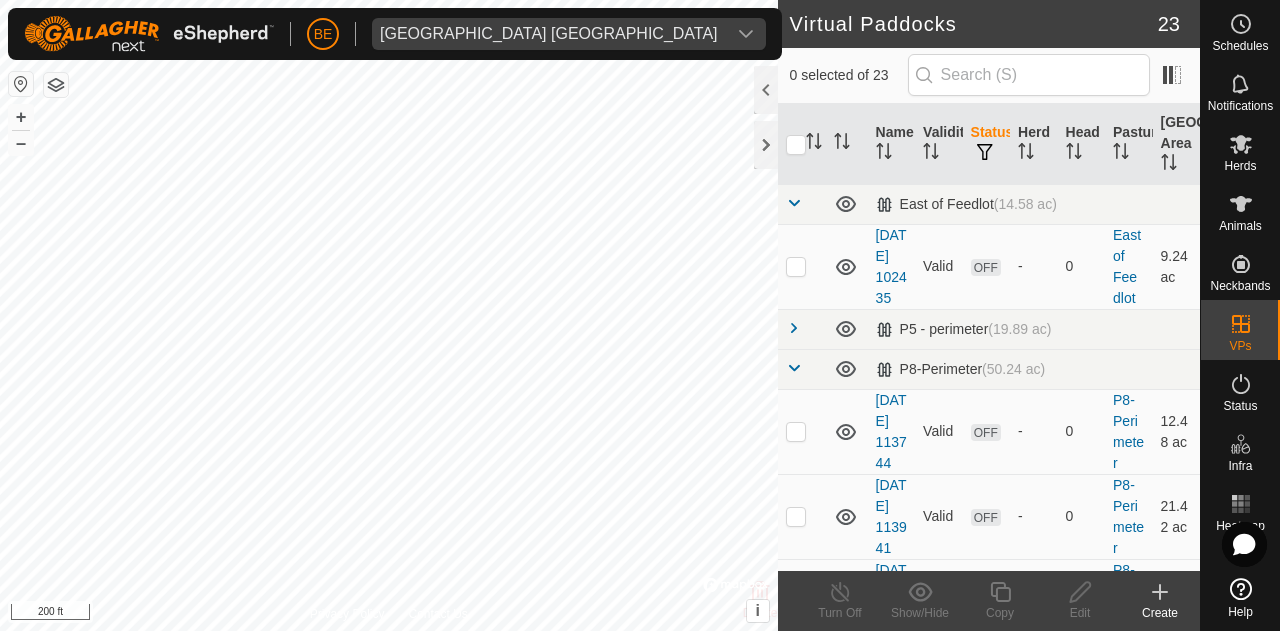 click at bounding box center [794, 203] 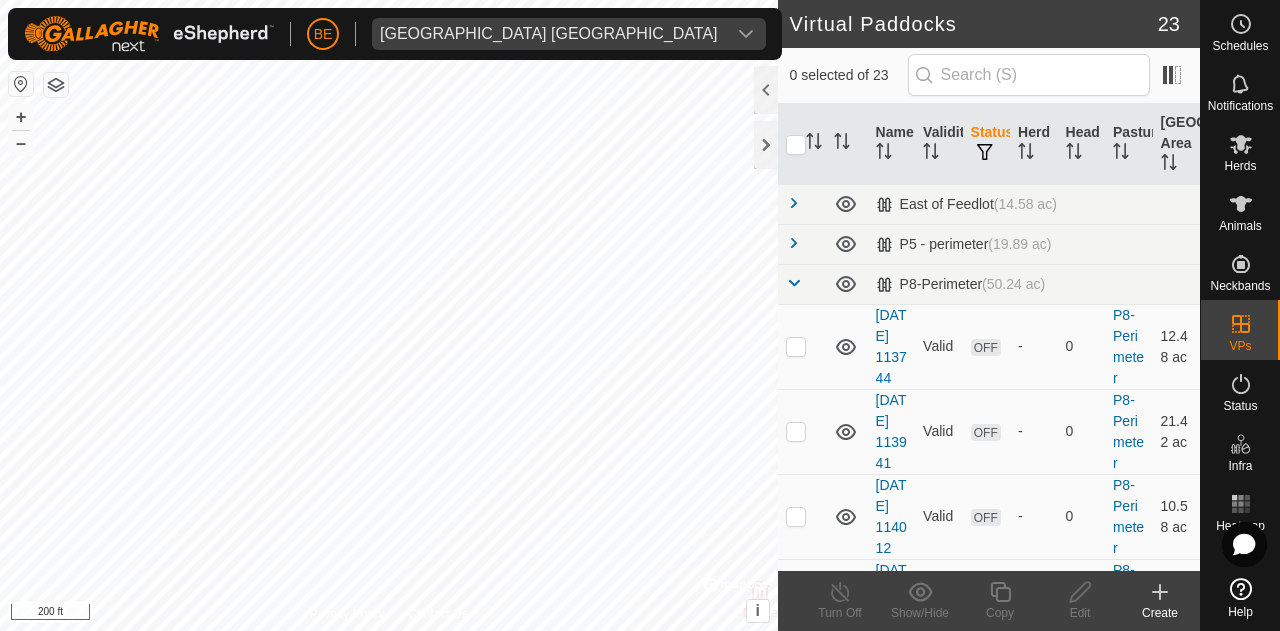 click at bounding box center (1241, 144) 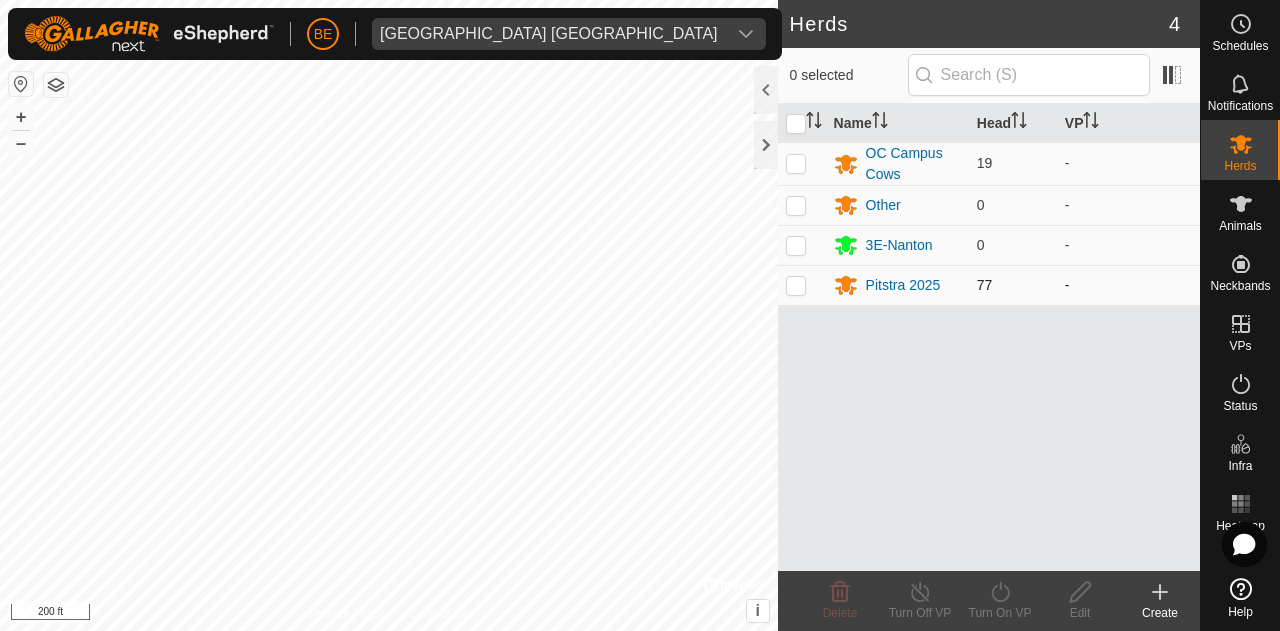 click at bounding box center [802, 285] 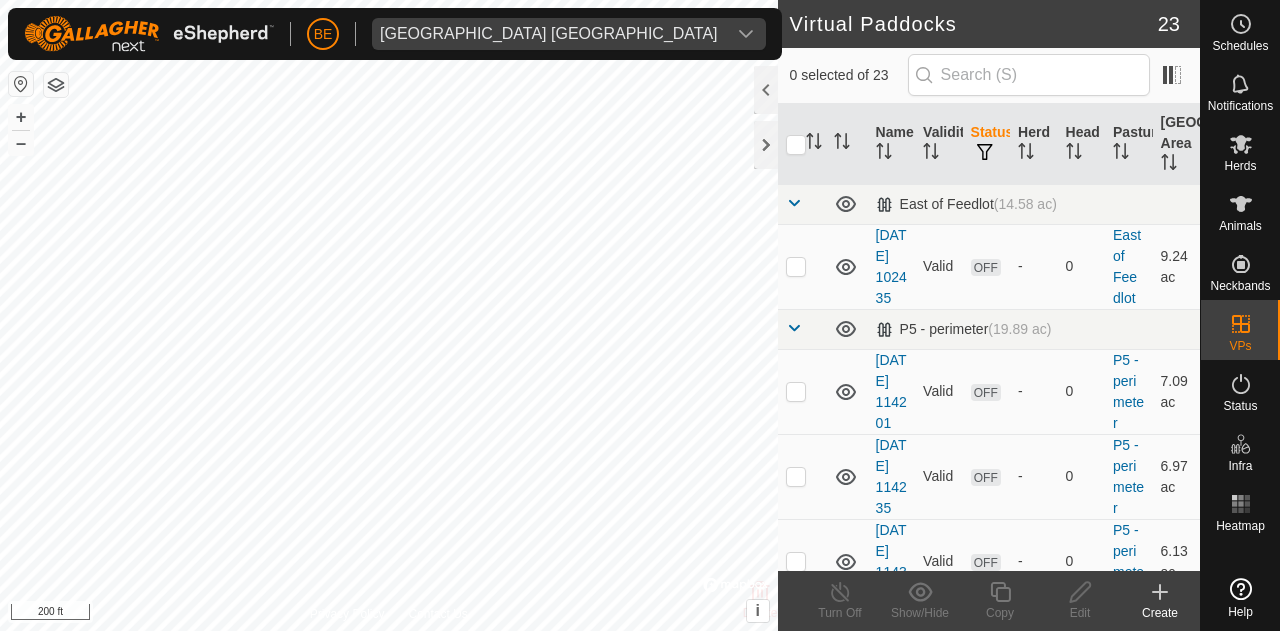 scroll, scrollTop: 0, scrollLeft: 0, axis: both 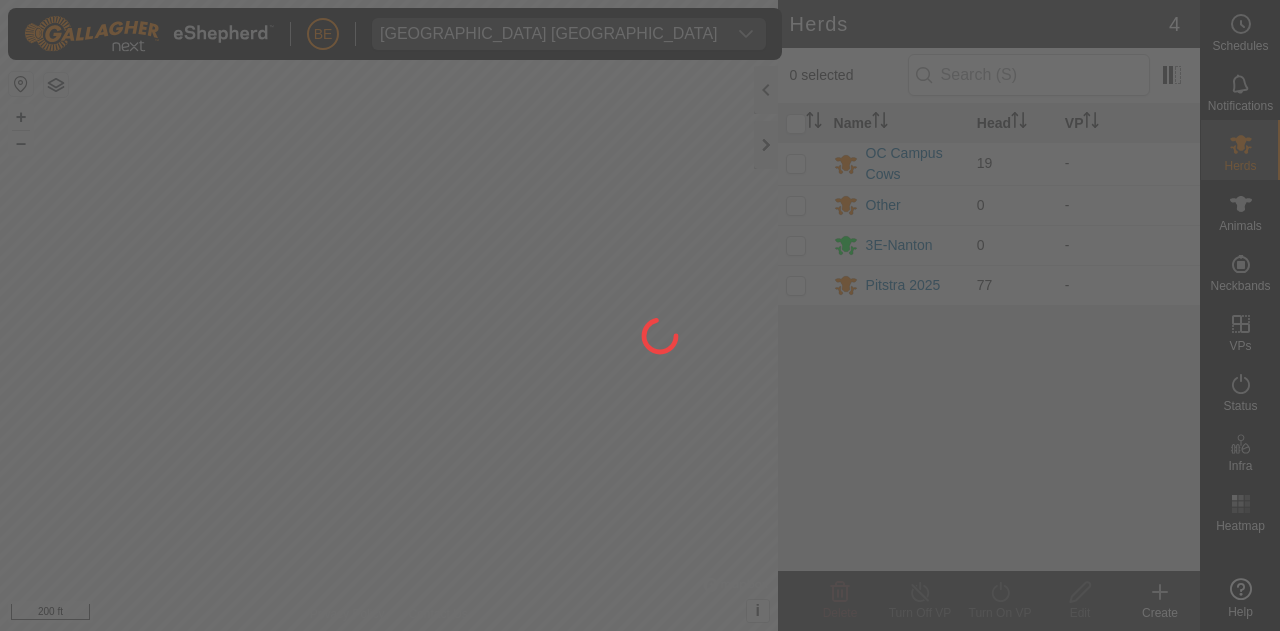 click 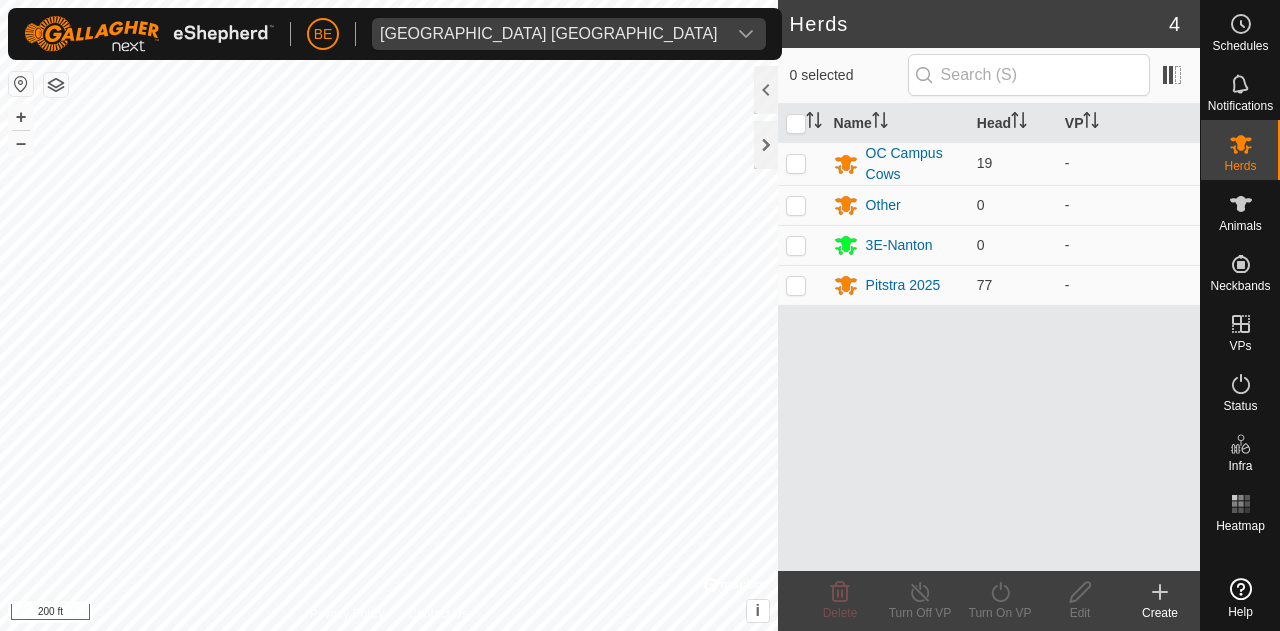 click on "Name   Head   VP  OC Campus Cows 19  -  Other 0  -  3E-Nanton  0  -  Pitstra 2025 77  -" at bounding box center [989, 337] 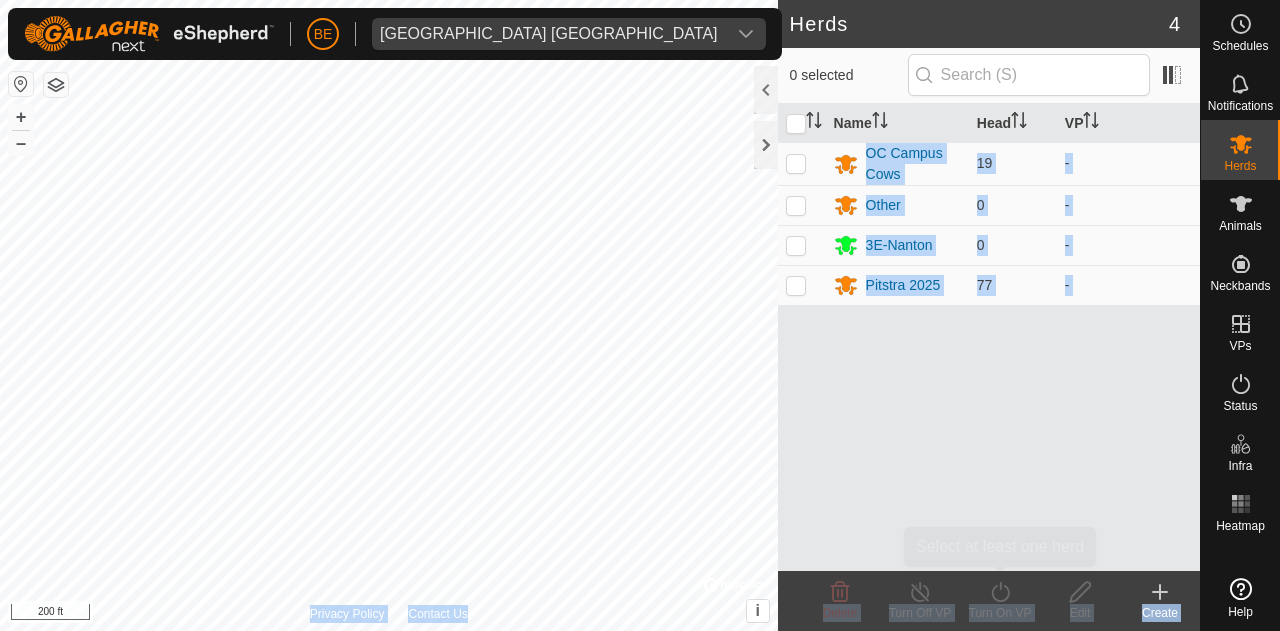 drag, startPoint x: 1041, startPoint y: 540, endPoint x: 776, endPoint y: 668, distance: 294.29407 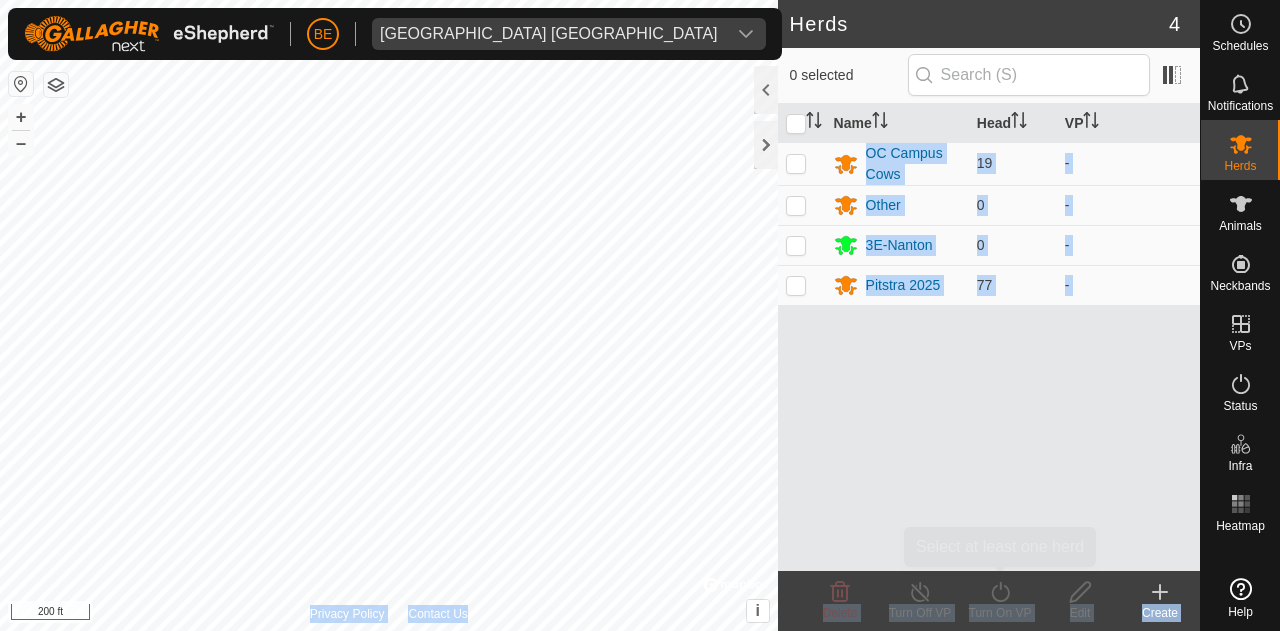 click on "BE Olds College Alberta Schedules Notifications Herds Animals Neckbands VPs Status Infra Heatmap Help Herds 4  0 selected   Name   Head   VP  OC Campus Cows 19  -  Other 0  -  3E-Nanton  0  -  Pitstra 2025 77  -  Delete  Turn Off VP   Turn On VP   Edit   Create  Privacy Policy Contact Us + – ⇧ i ©  Mapbox , ©  OpenStreetMap ,  Improve this map 200 ft
Select at least one herd" at bounding box center [640, 315] 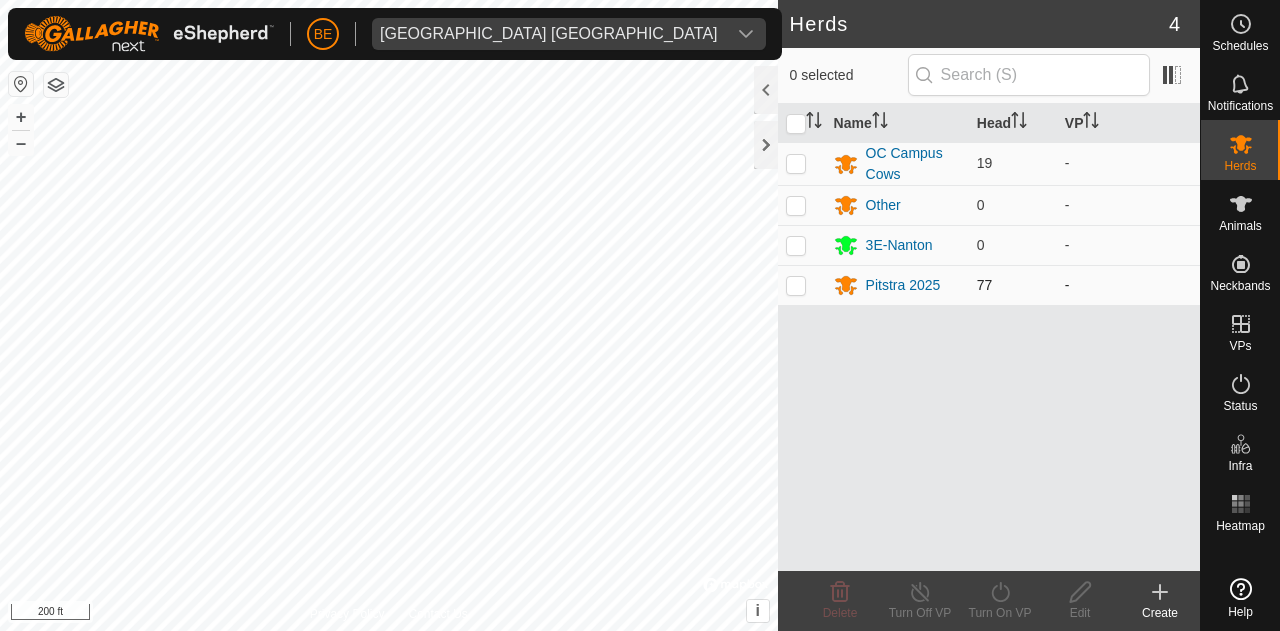 click at bounding box center (796, 285) 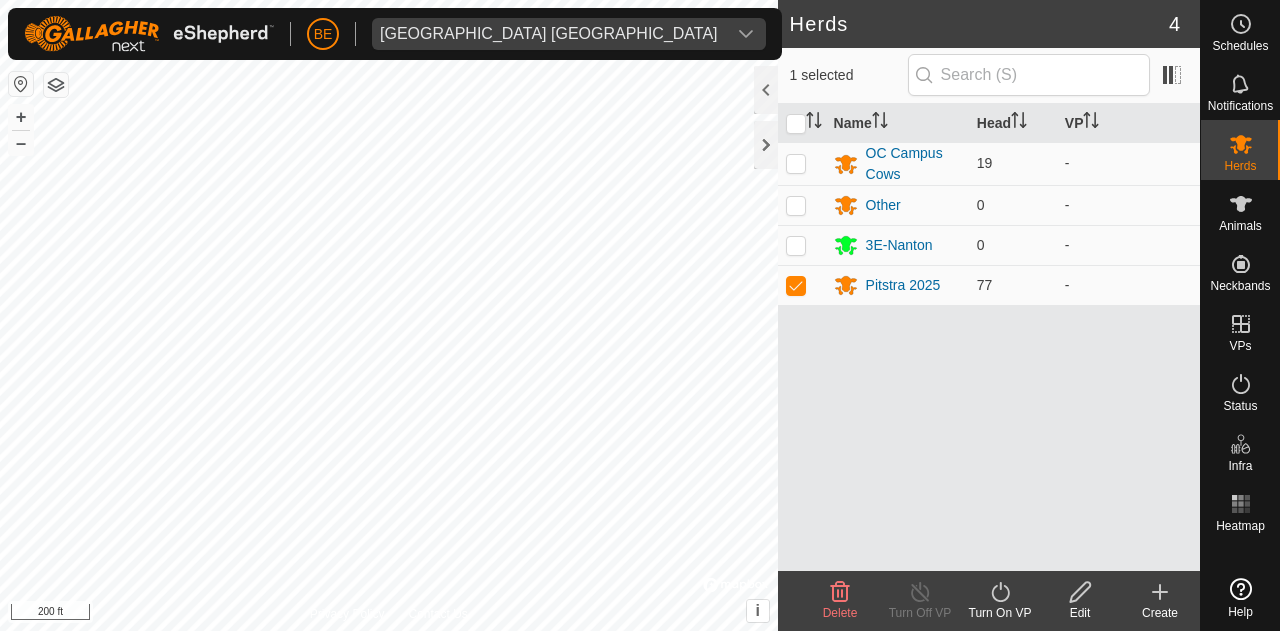 click 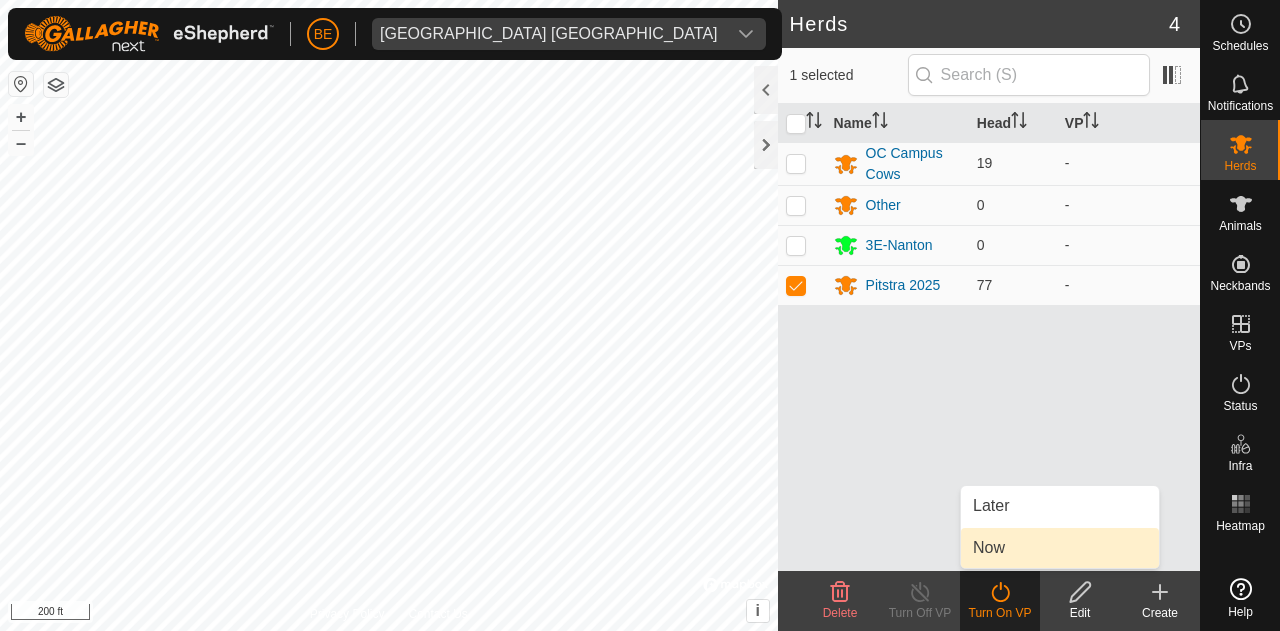 click on "Now" at bounding box center [1060, 548] 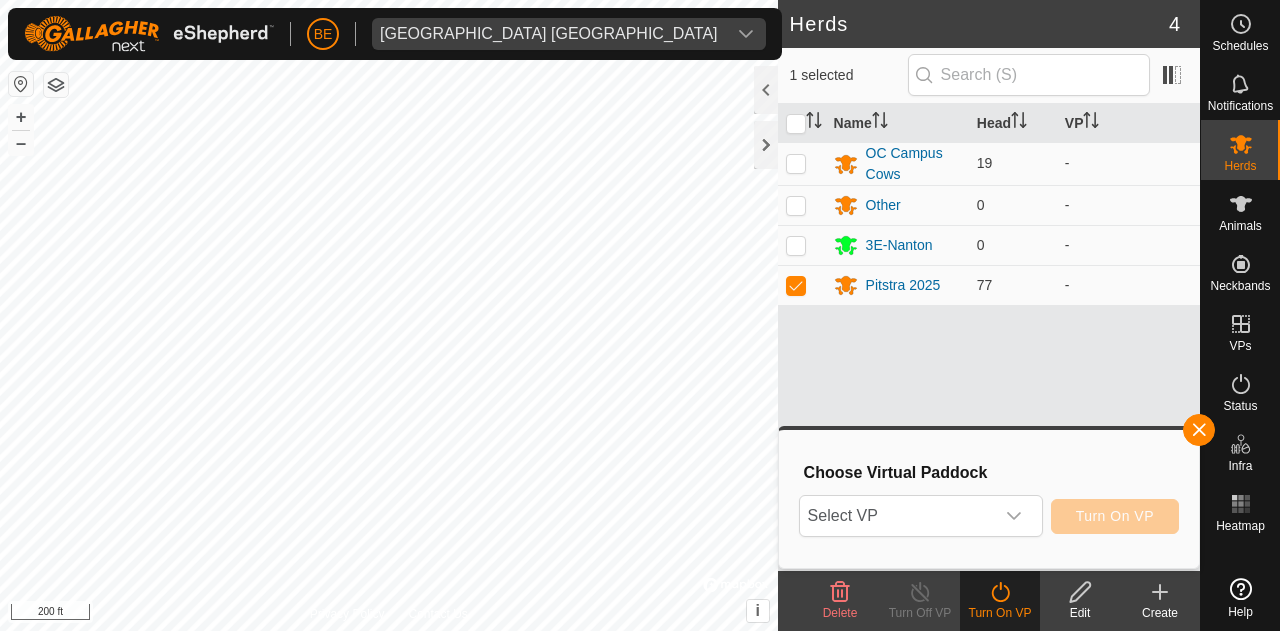 click on "Select VP Turn On VP" at bounding box center [989, 516] 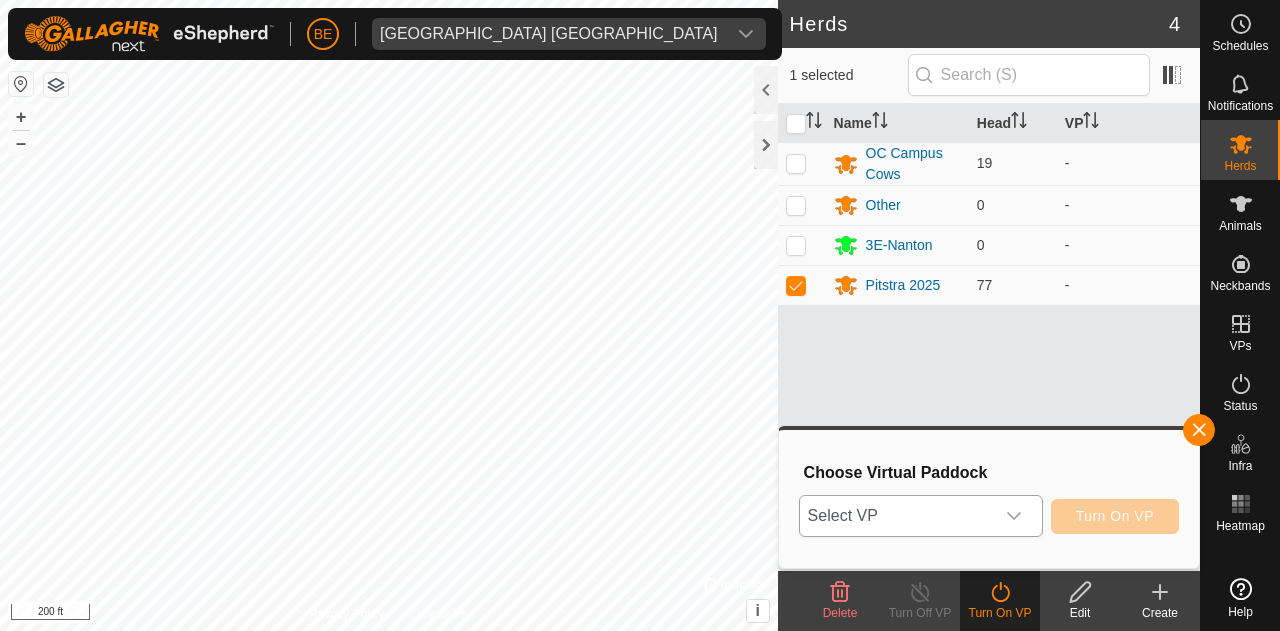 click at bounding box center (1014, 516) 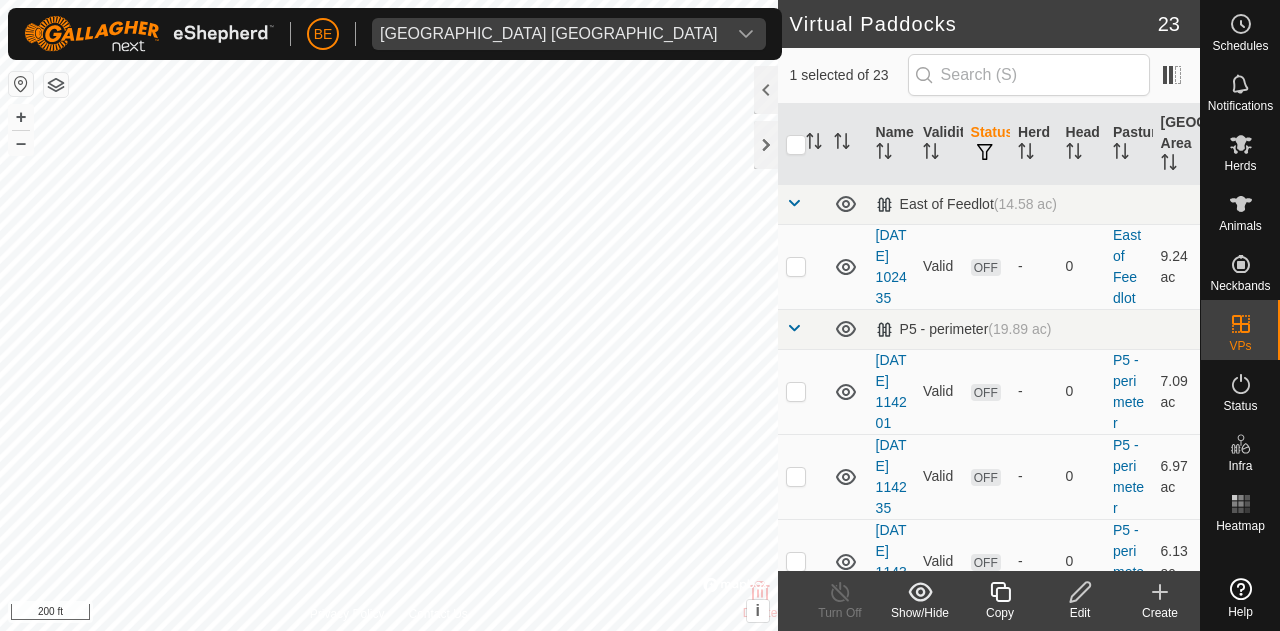 click at bounding box center (794, 203) 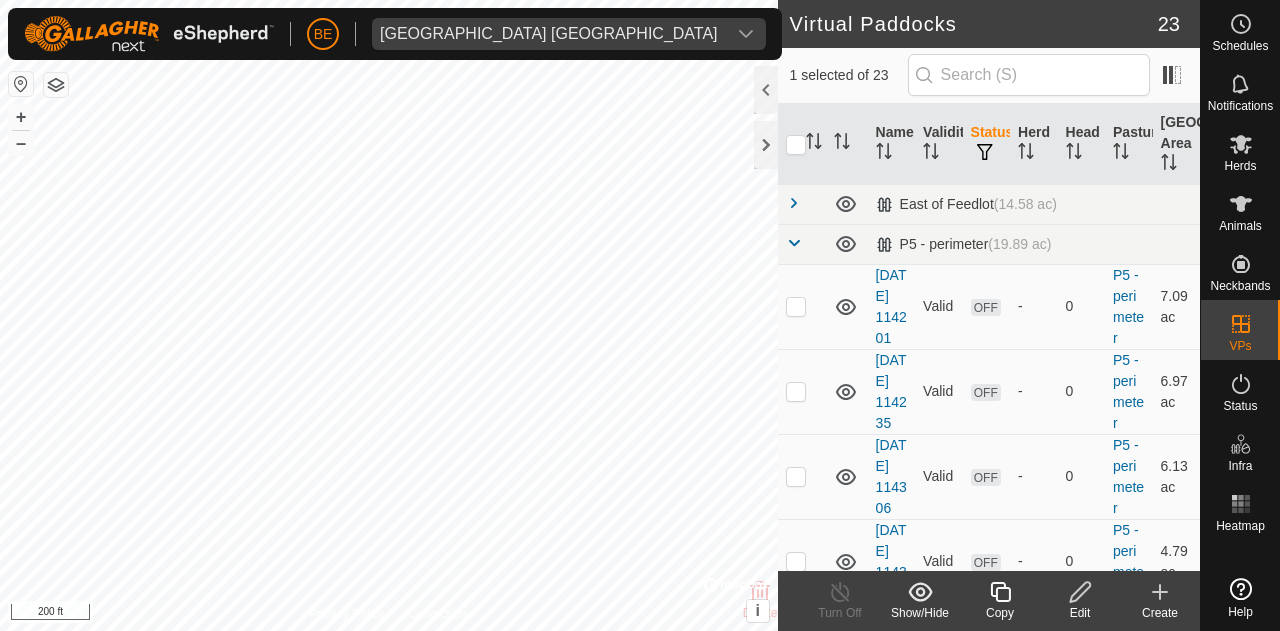 click at bounding box center [802, 244] 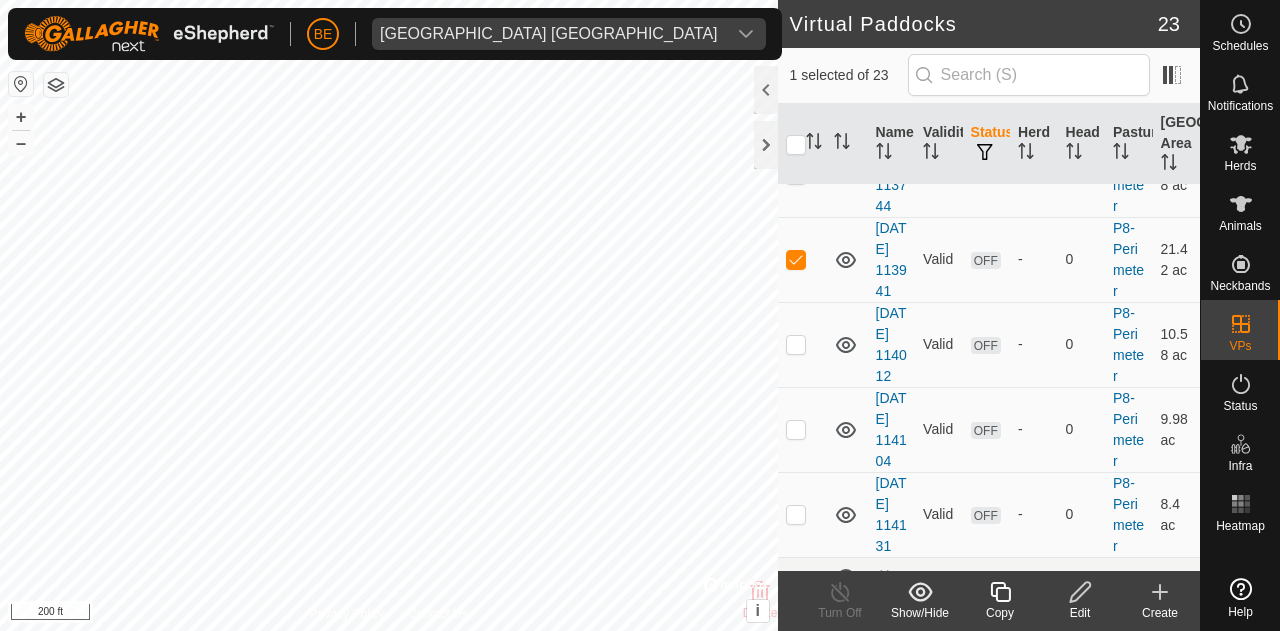 scroll, scrollTop: 163, scrollLeft: 0, axis: vertical 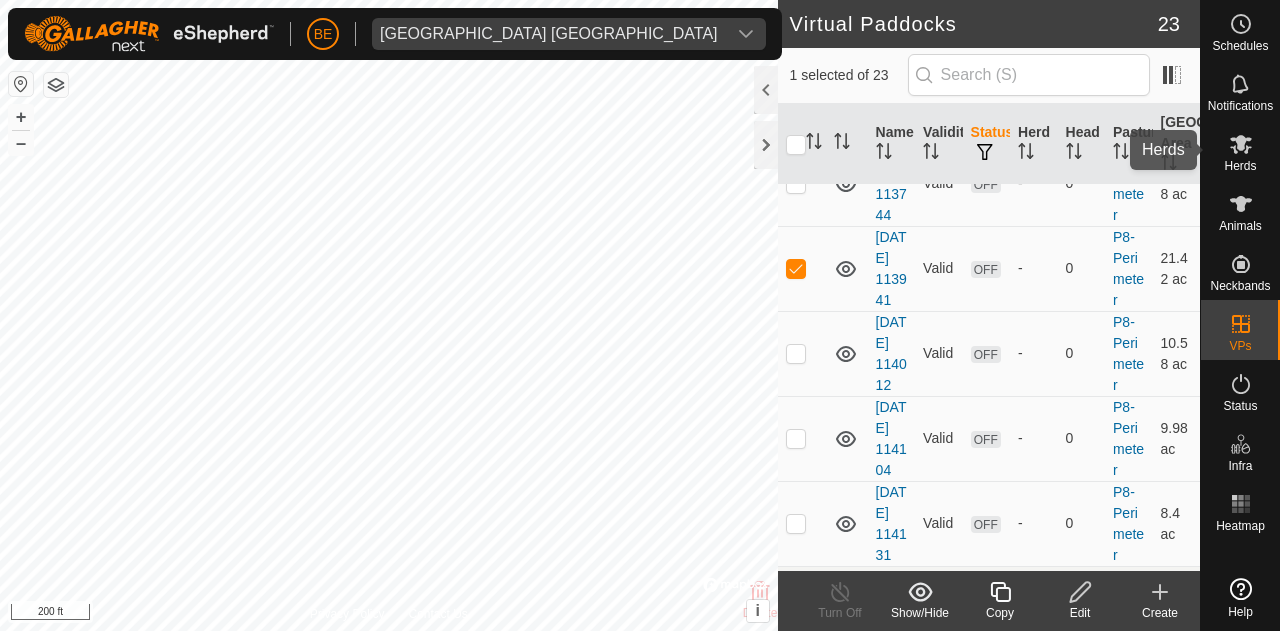 click 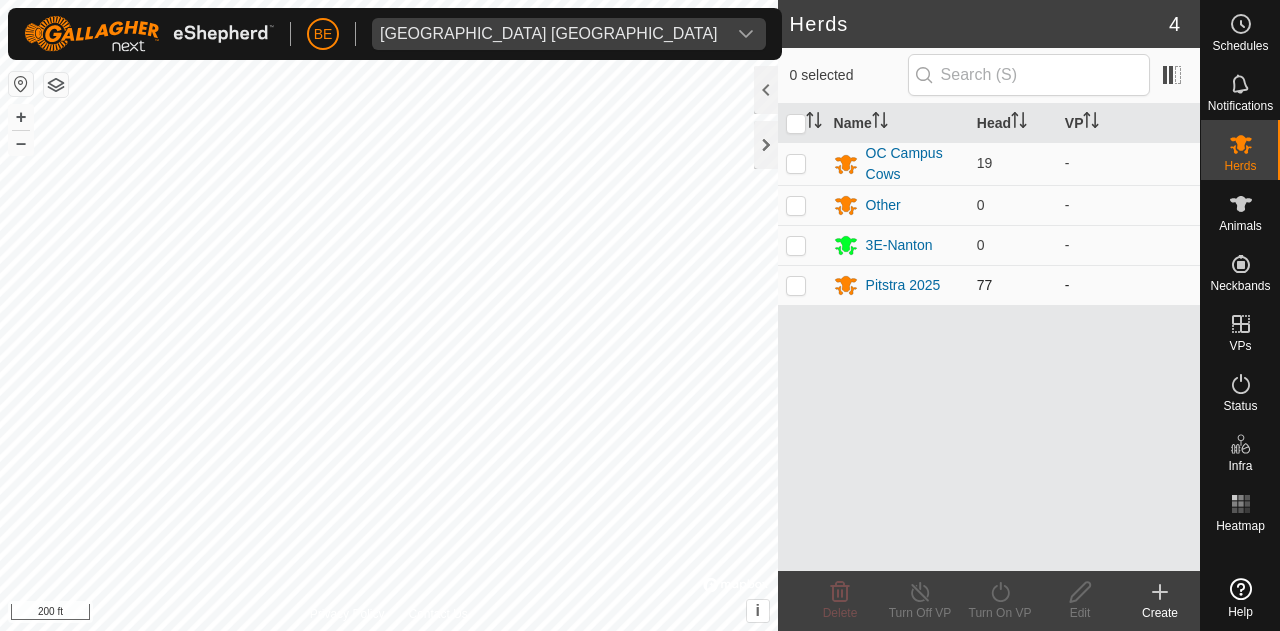 click at bounding box center [796, 285] 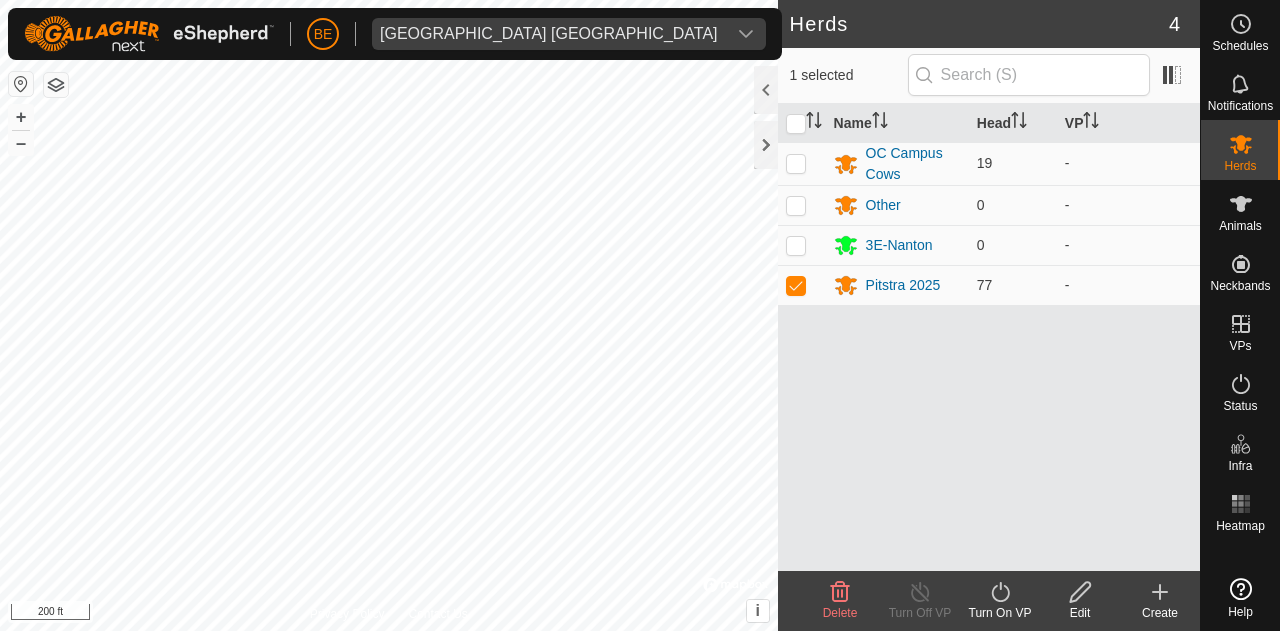 click 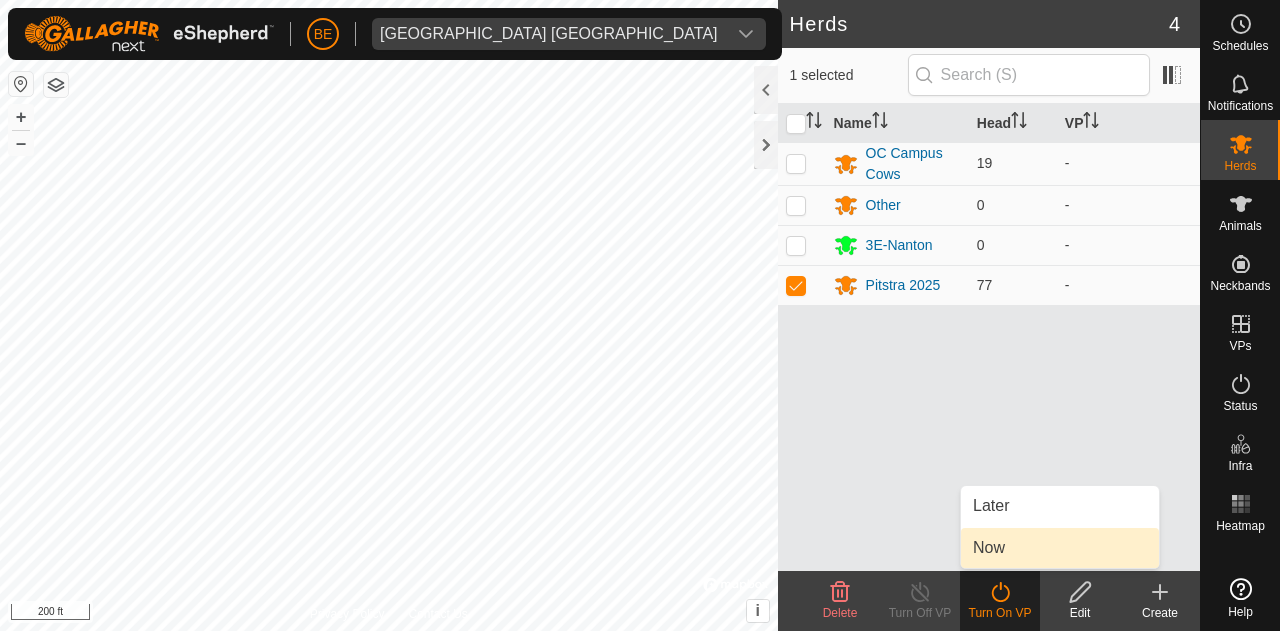 click on "Now" at bounding box center (1060, 548) 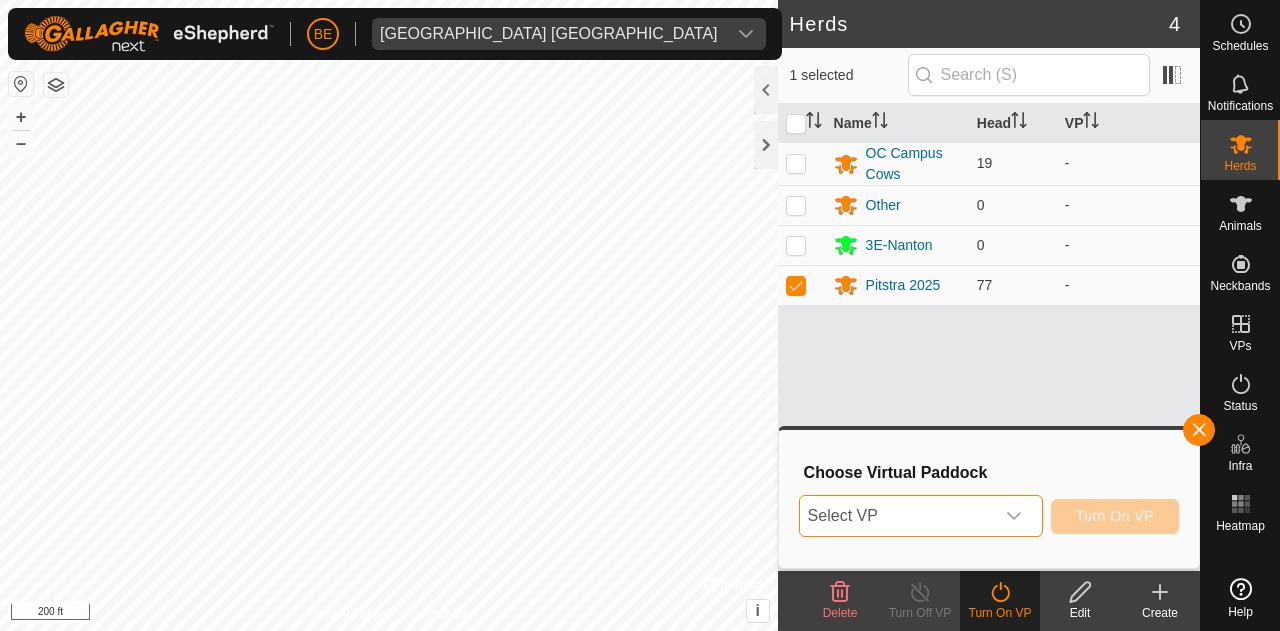 click on "Select VP" at bounding box center (897, 516) 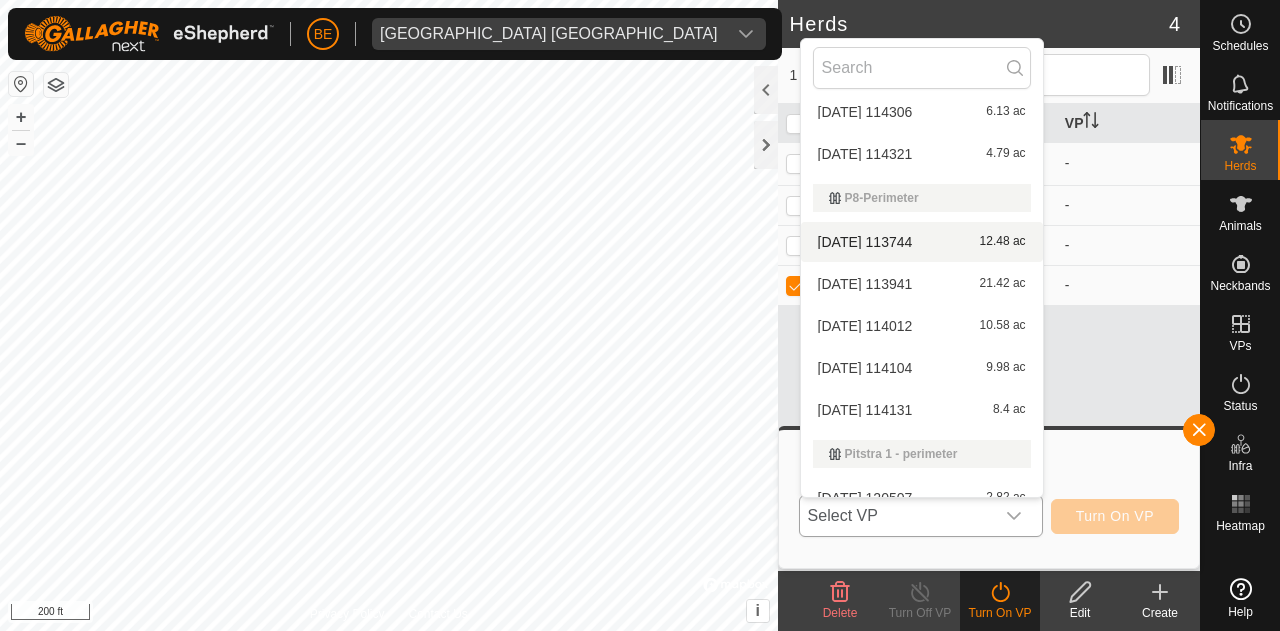 scroll, scrollTop: 228, scrollLeft: 0, axis: vertical 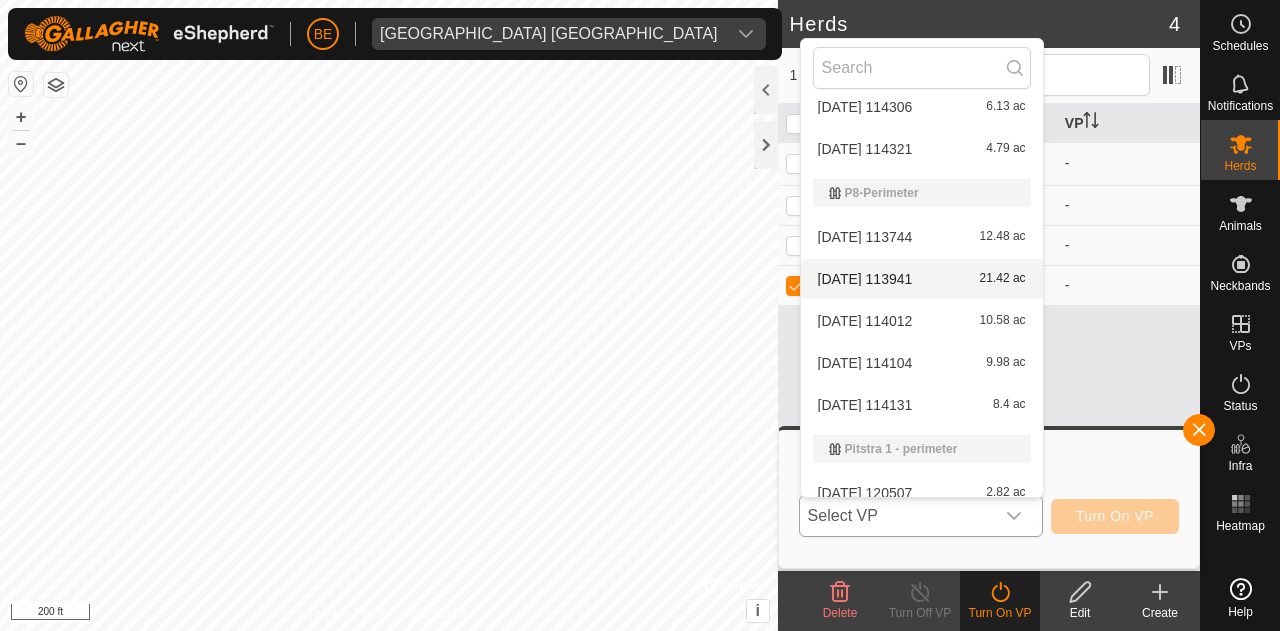 click on "2025-04-28 113941  21.42 ac" at bounding box center [922, 279] 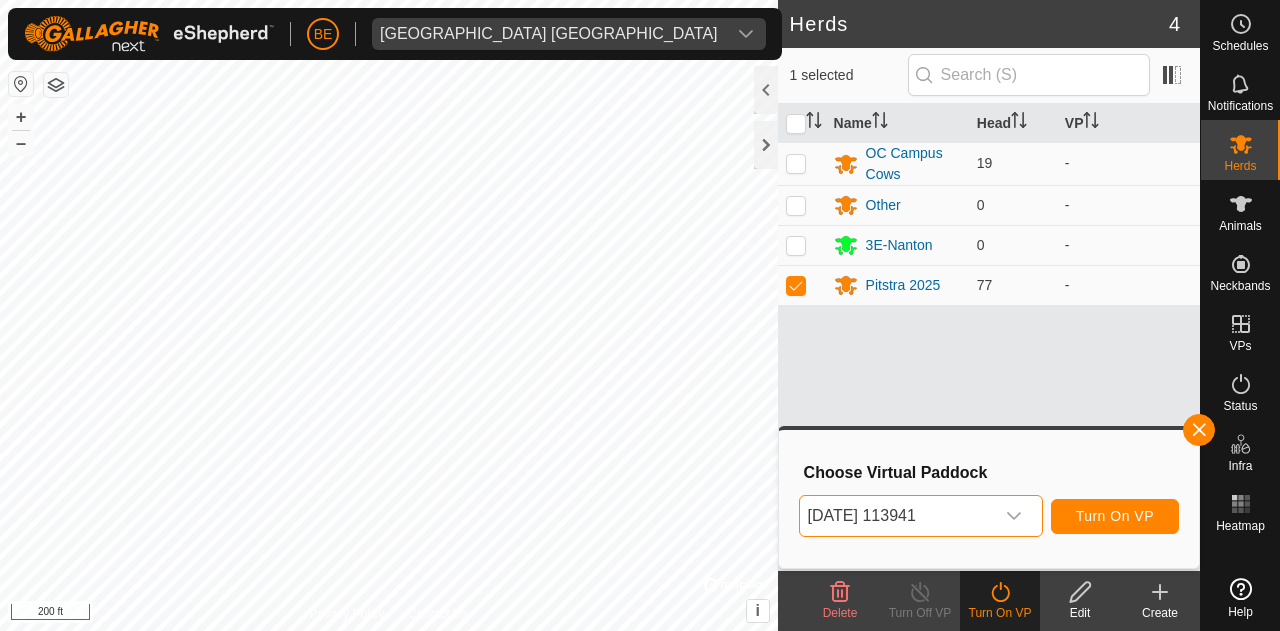 click 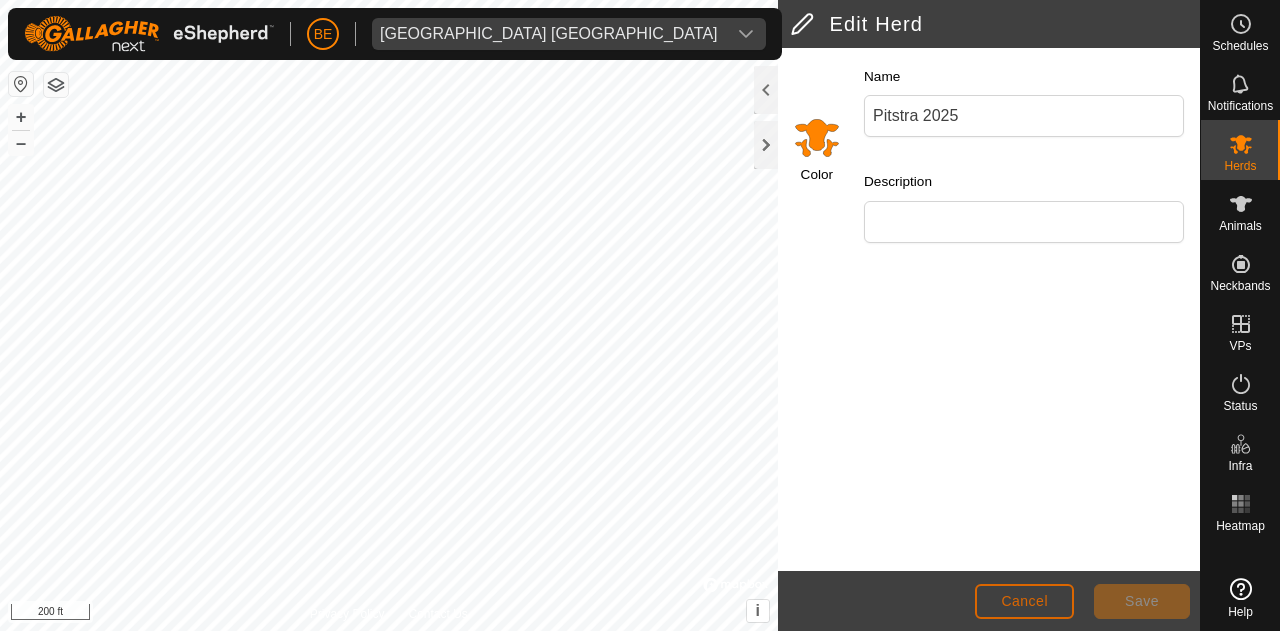 click on "Cancel" 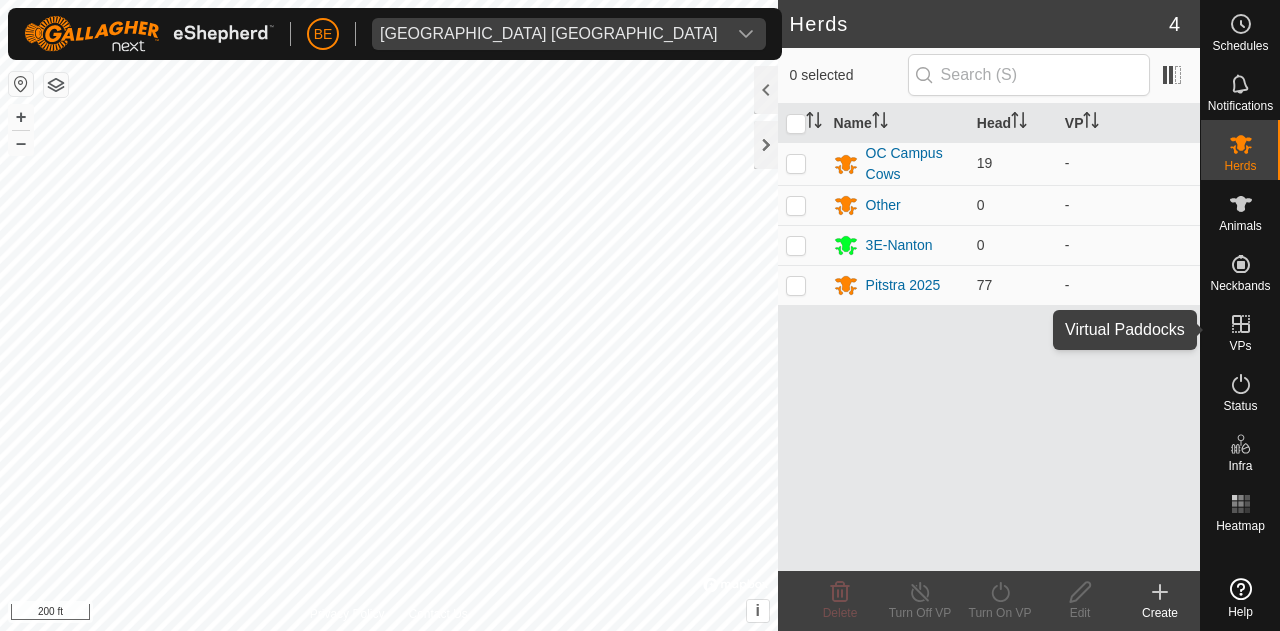 click 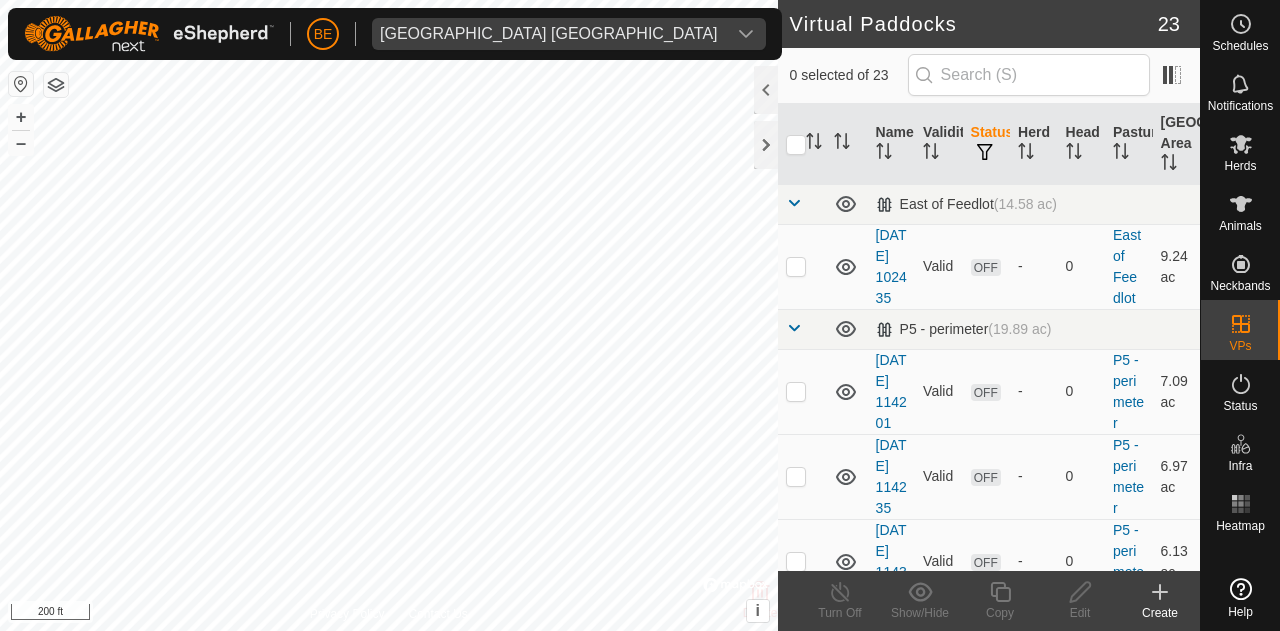 click at bounding box center [794, 203] 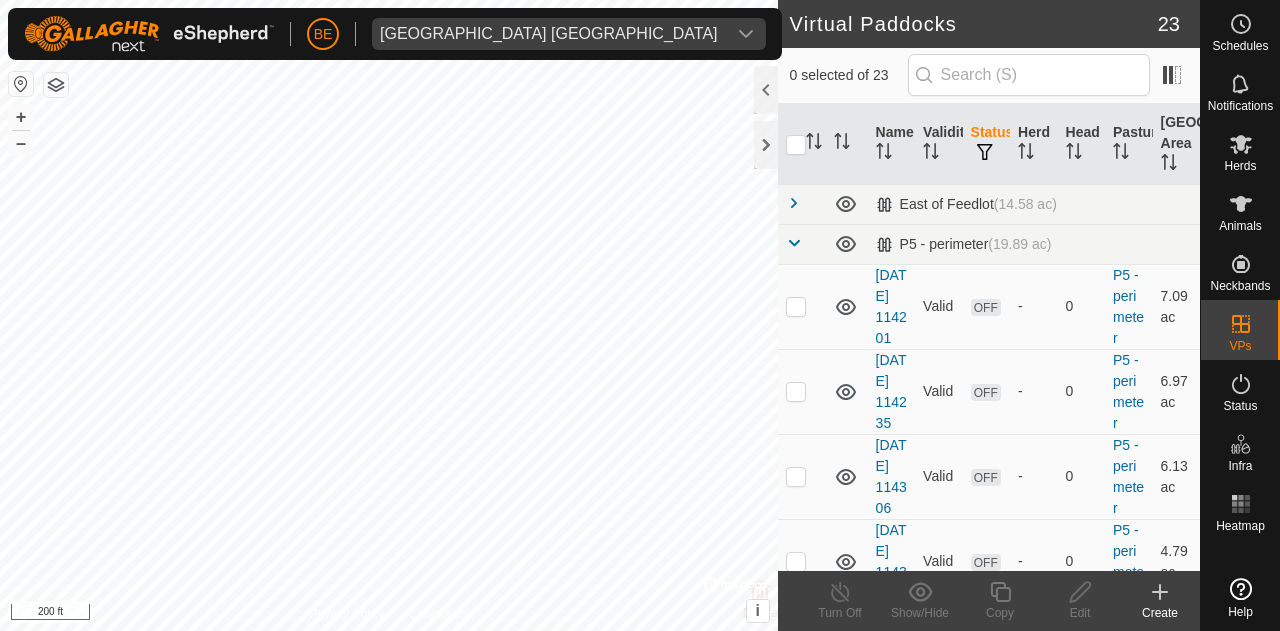click at bounding box center [794, 243] 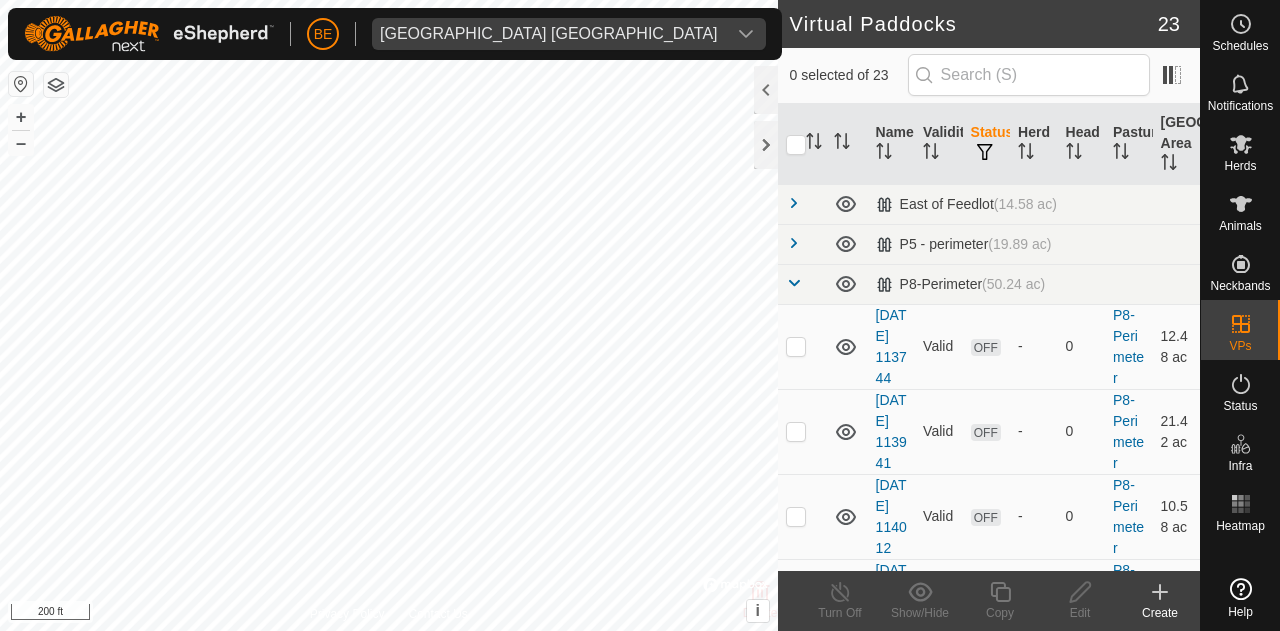 checkbox on "true" 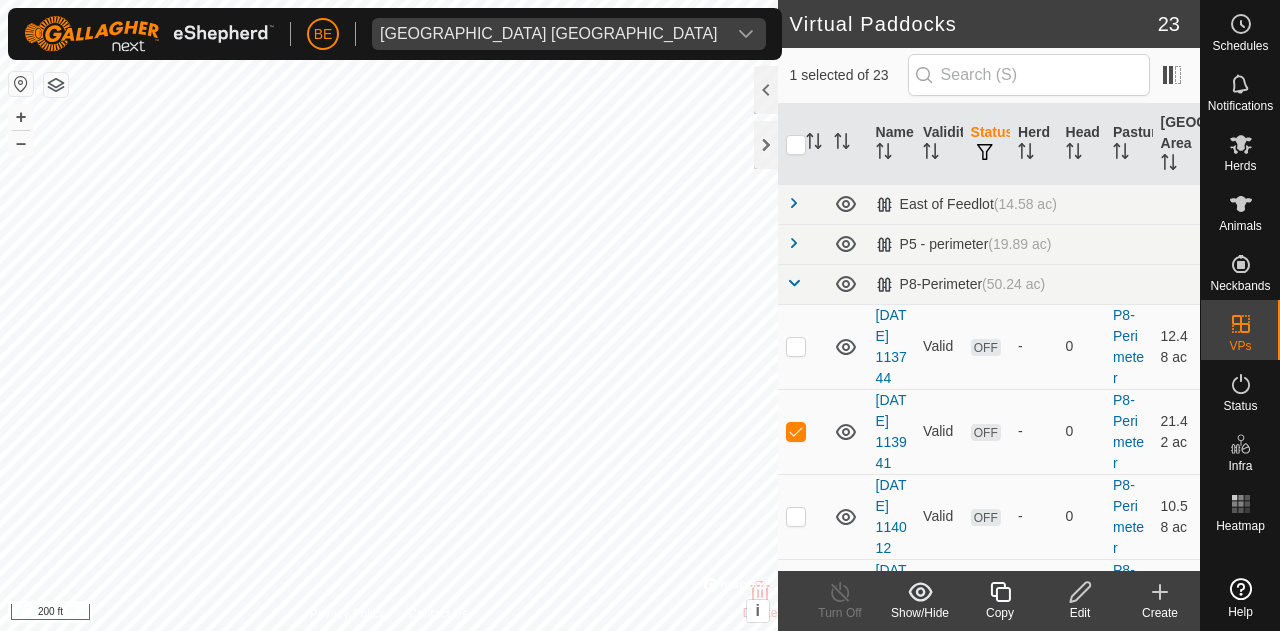 click 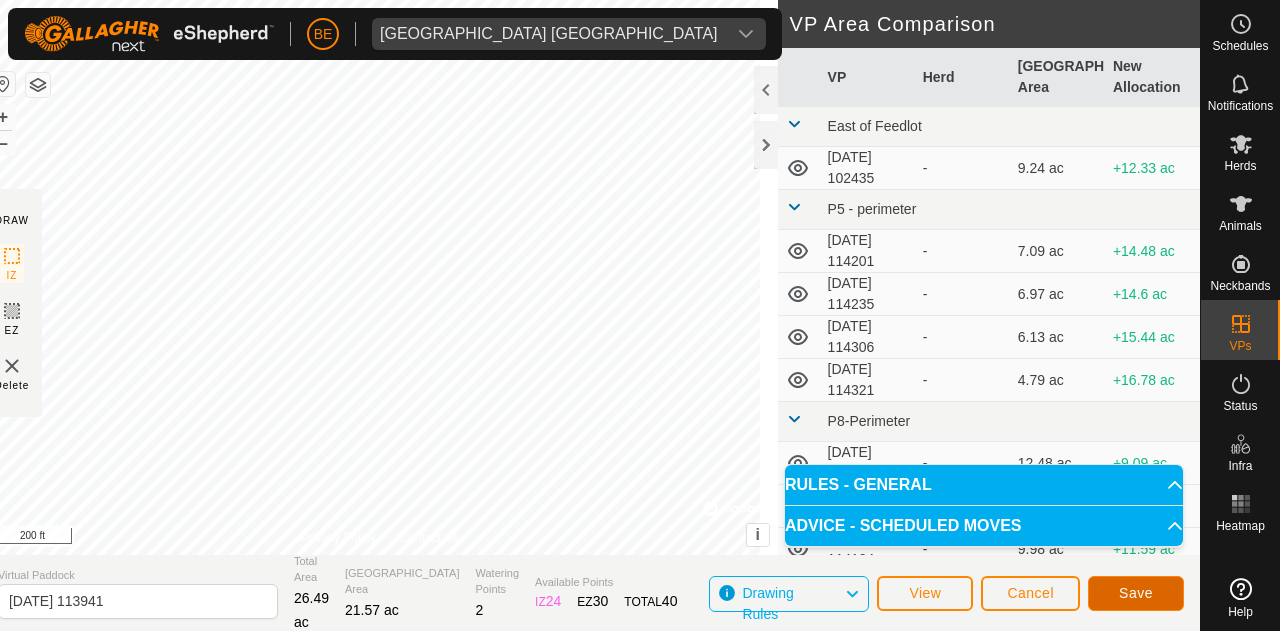 click on "Save" 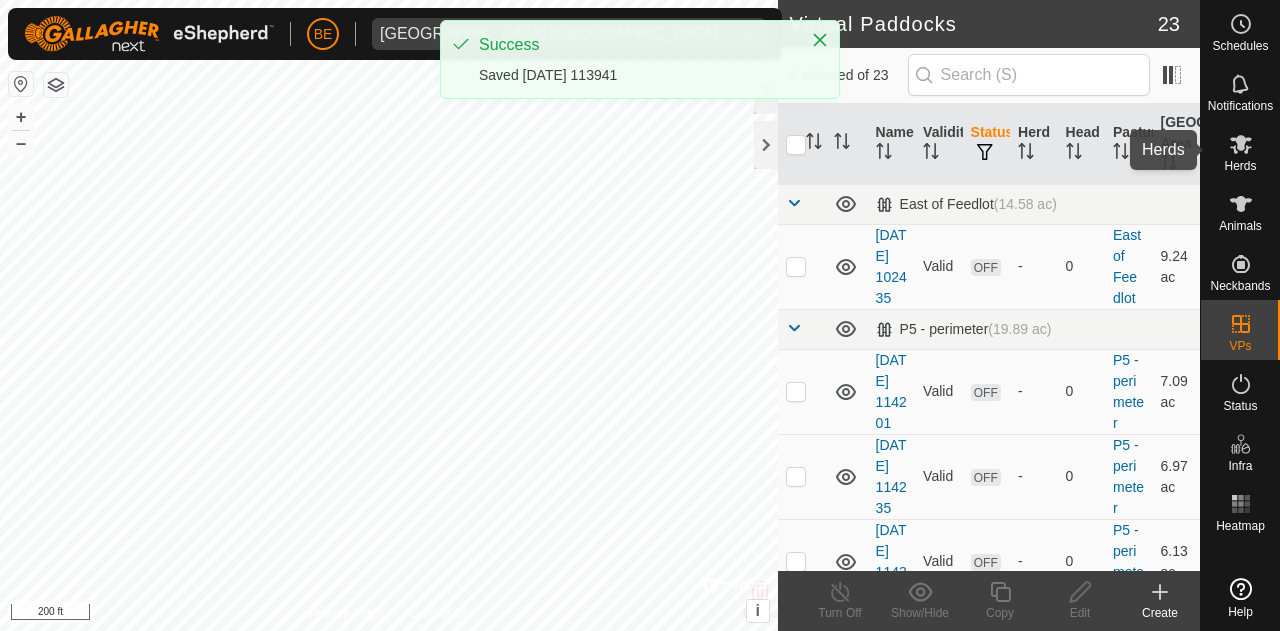 click 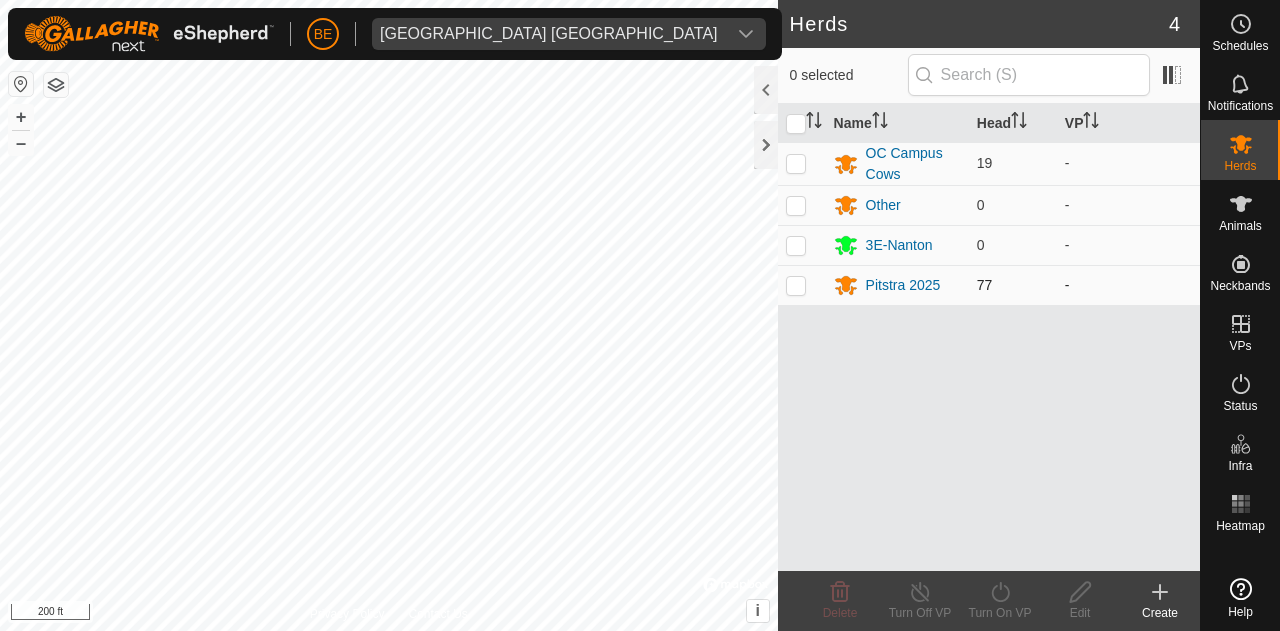 click at bounding box center (802, 285) 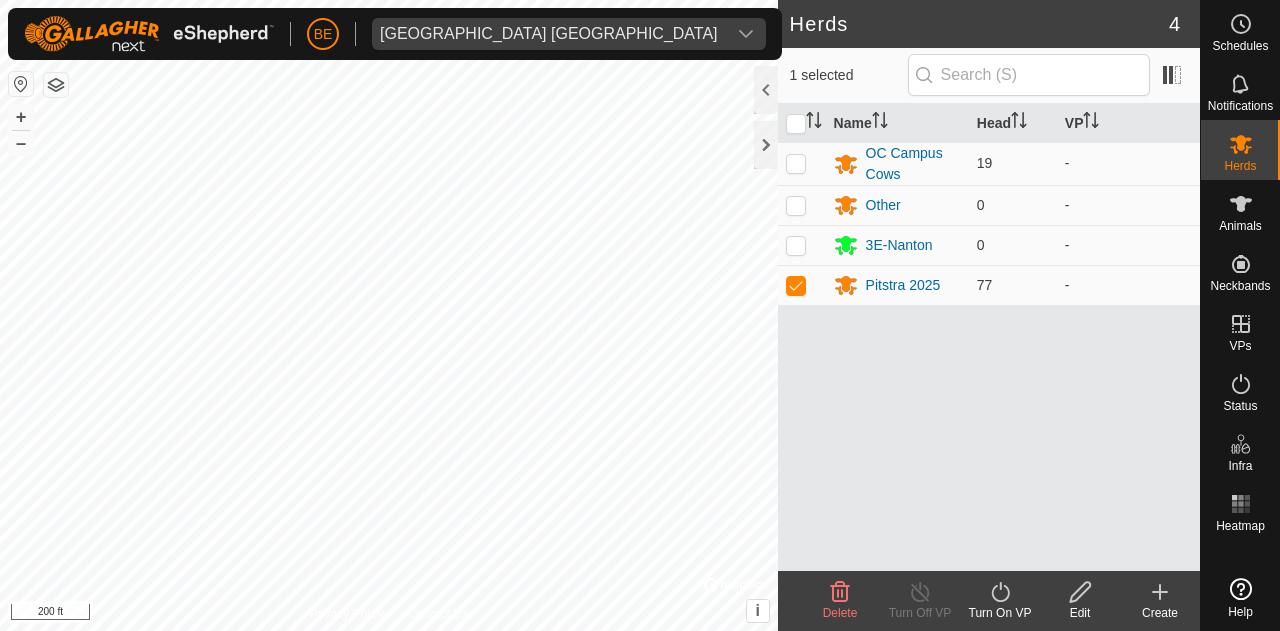 click 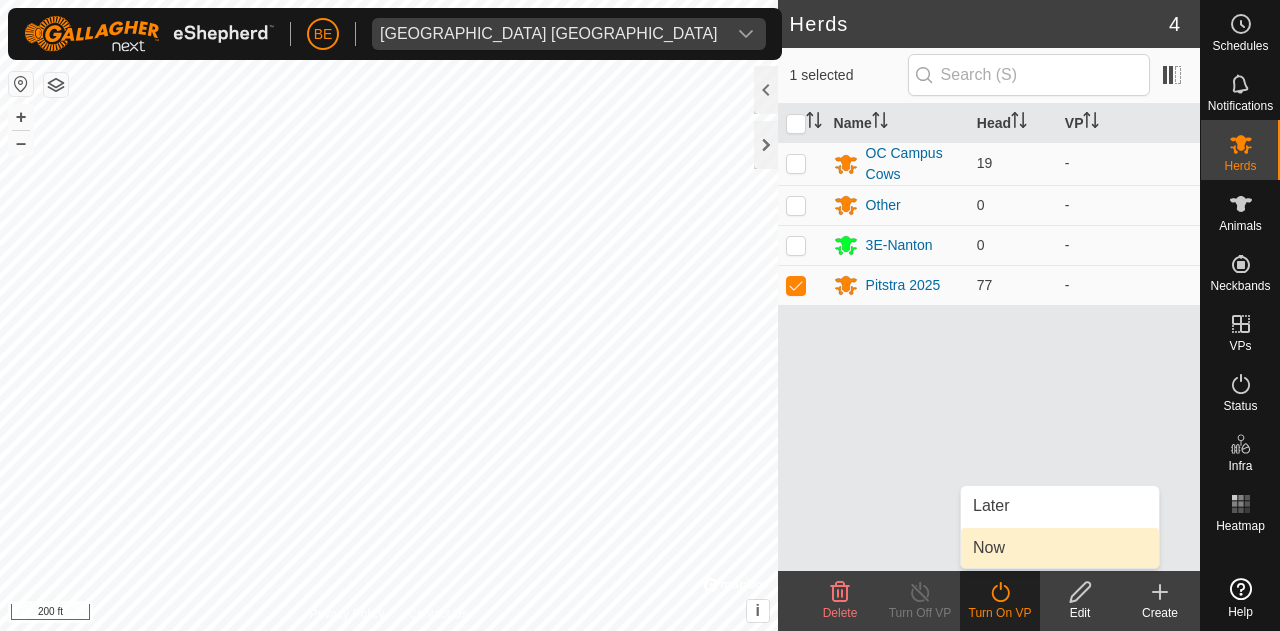 click on "Now" at bounding box center [1060, 548] 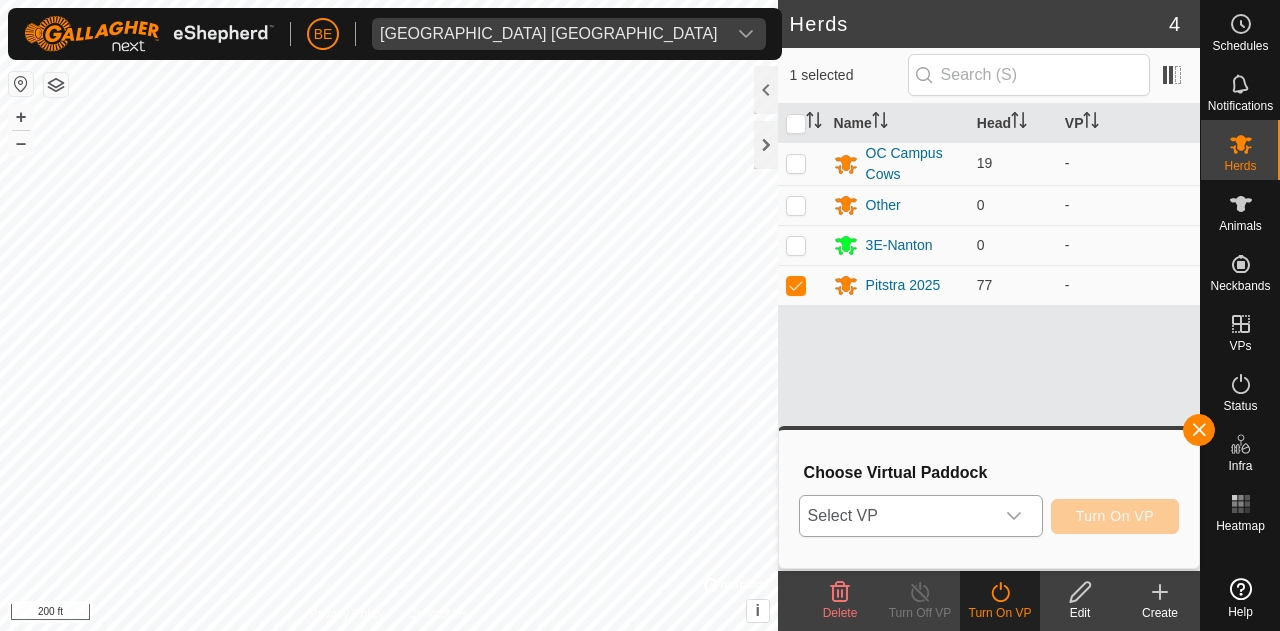 click on "Select VP" at bounding box center (897, 516) 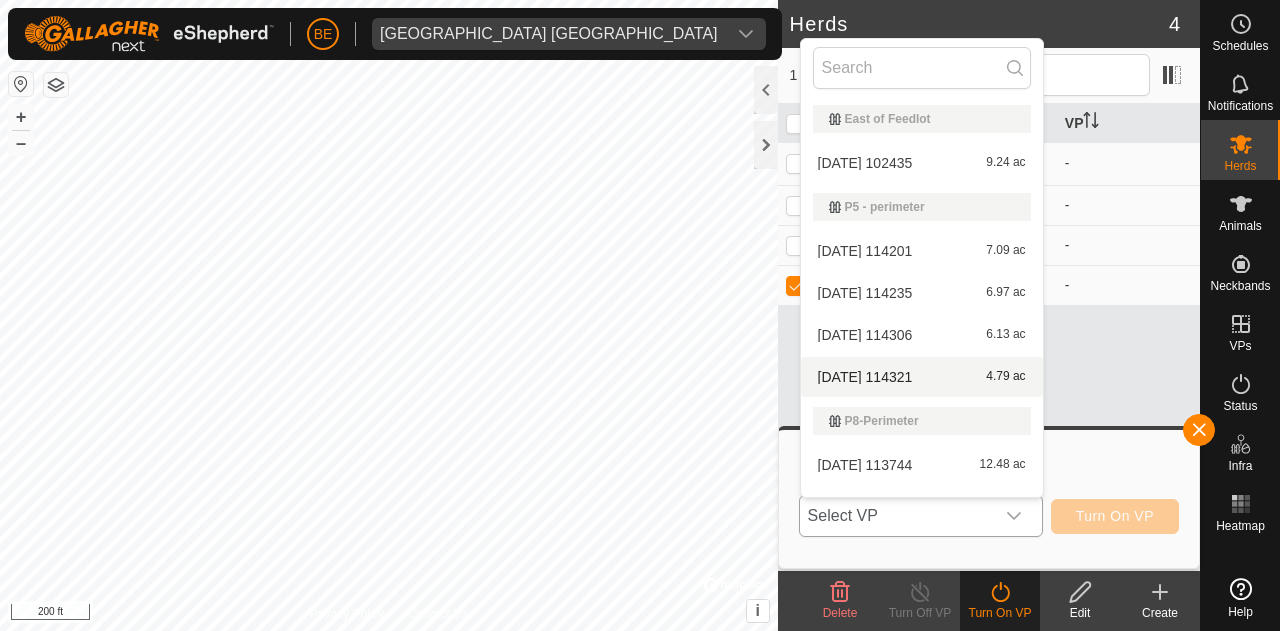 scroll, scrollTop: 30, scrollLeft: 0, axis: vertical 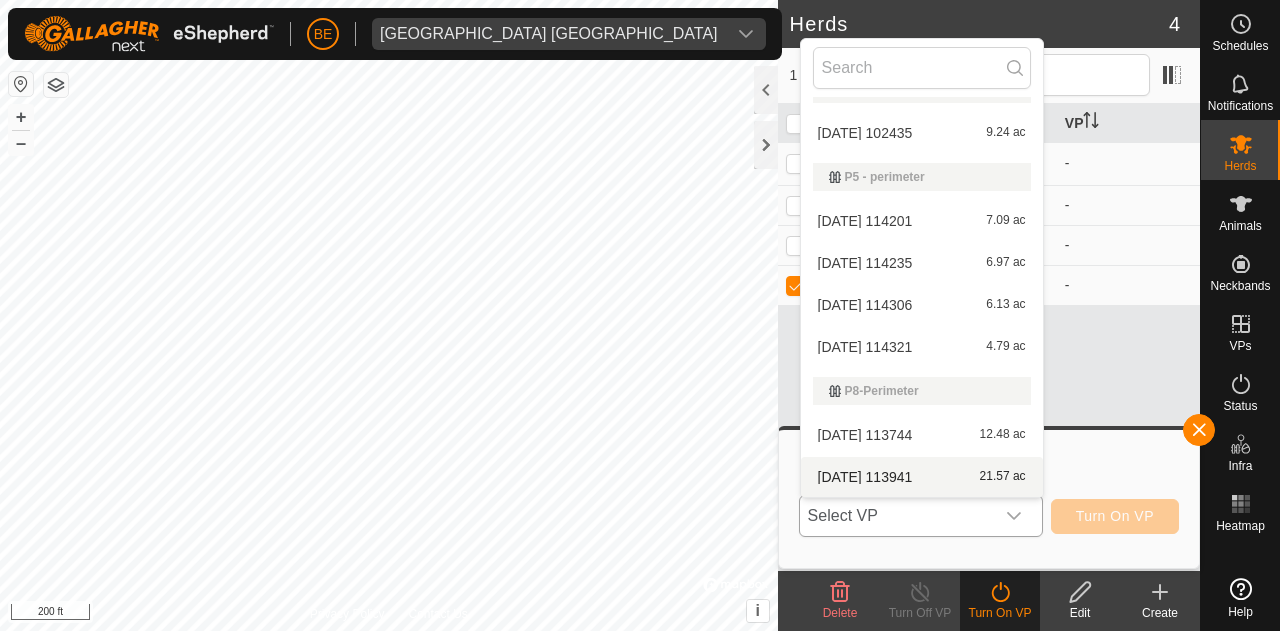click on "2025-04-28 113941  21.57 ac" at bounding box center [922, 477] 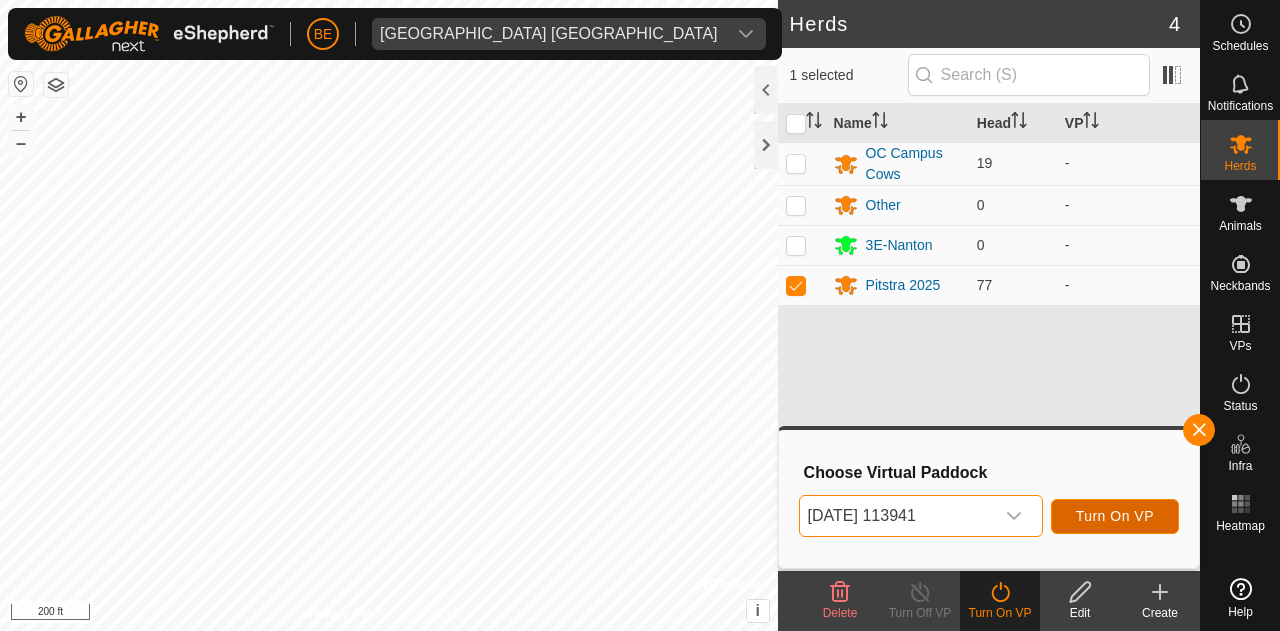 click on "Turn On VP" at bounding box center [1115, 516] 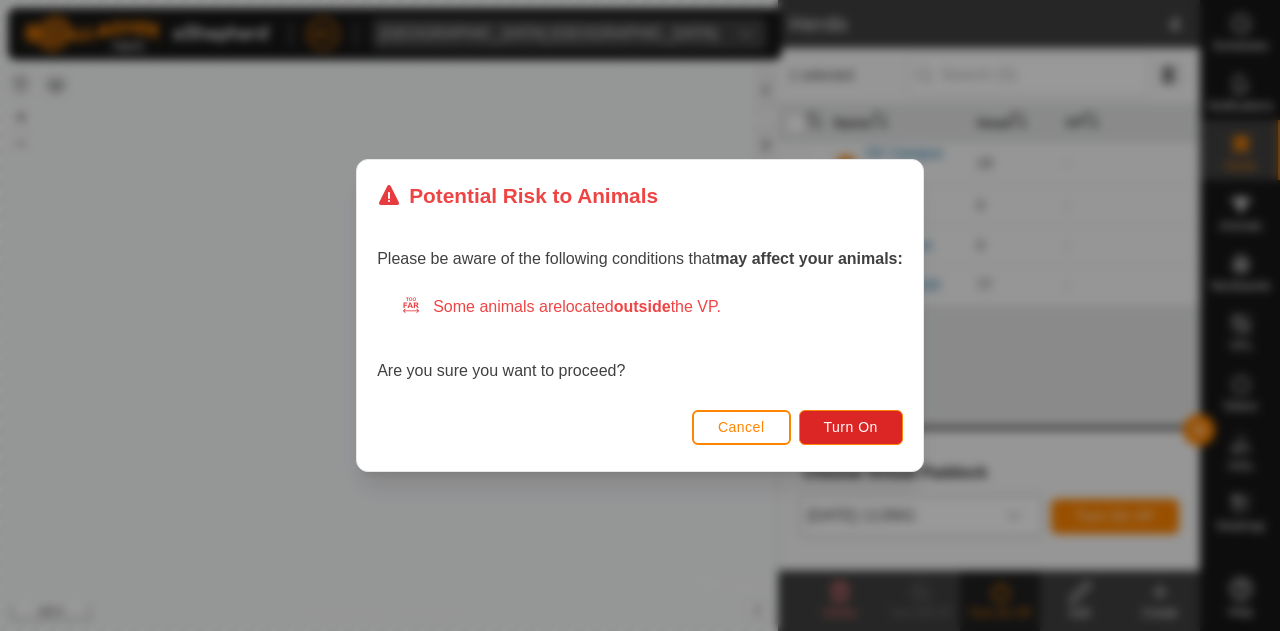 click on "Cancel" at bounding box center (741, 427) 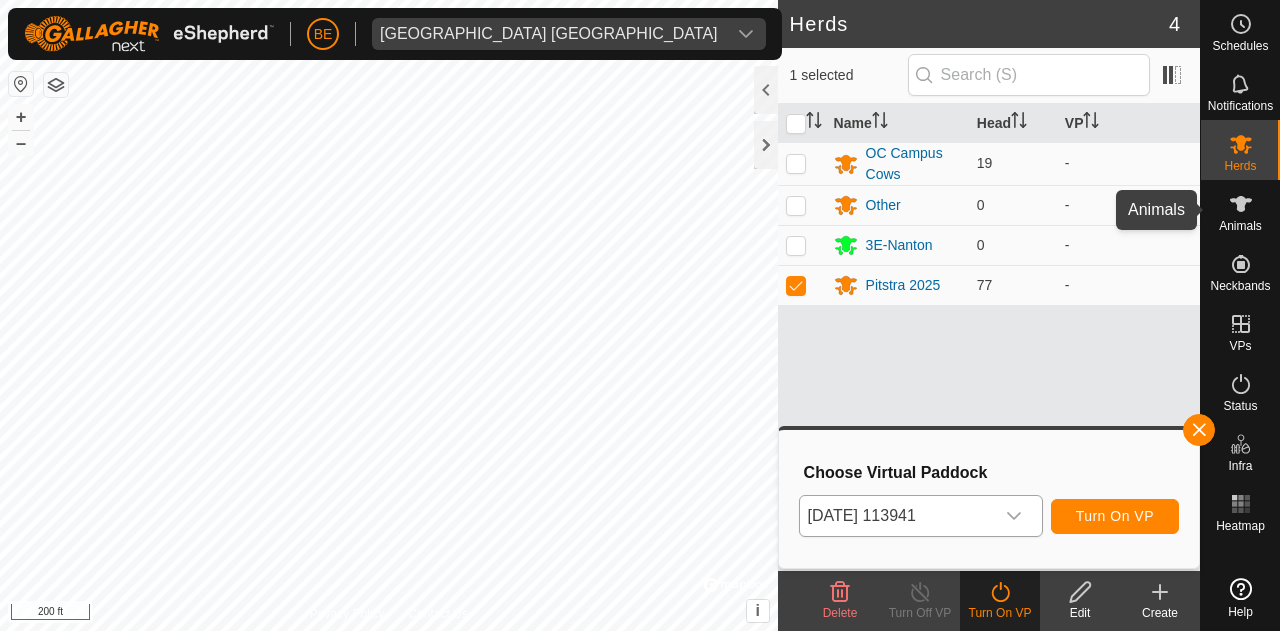 click 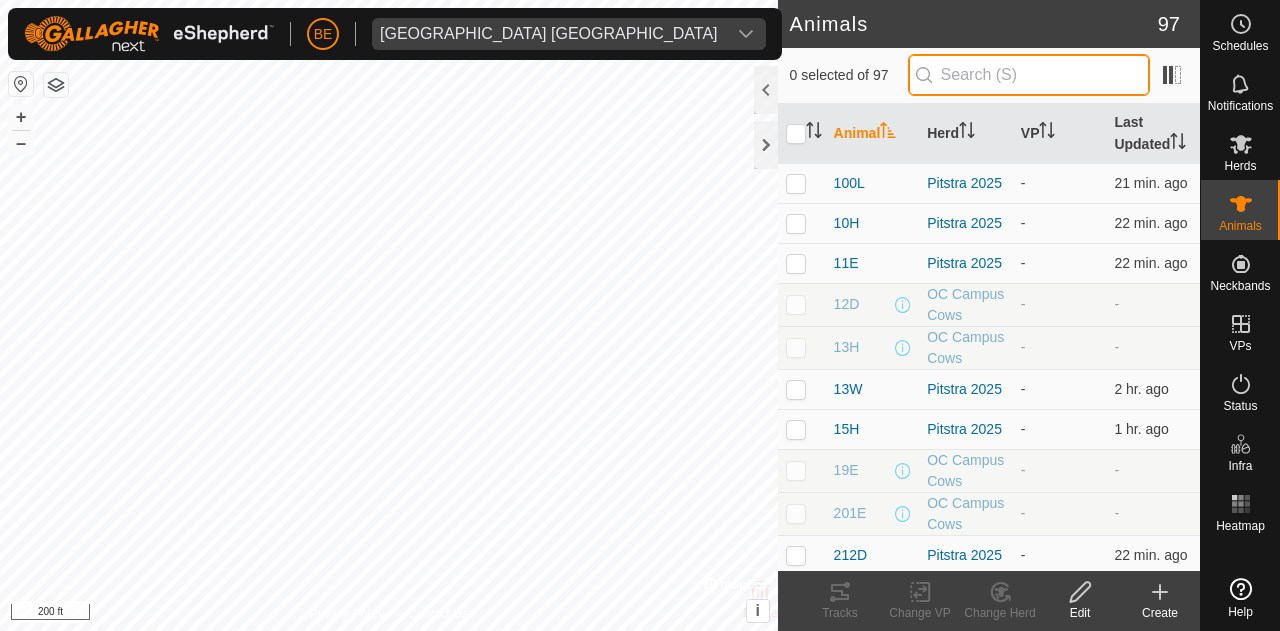 click at bounding box center (1029, 75) 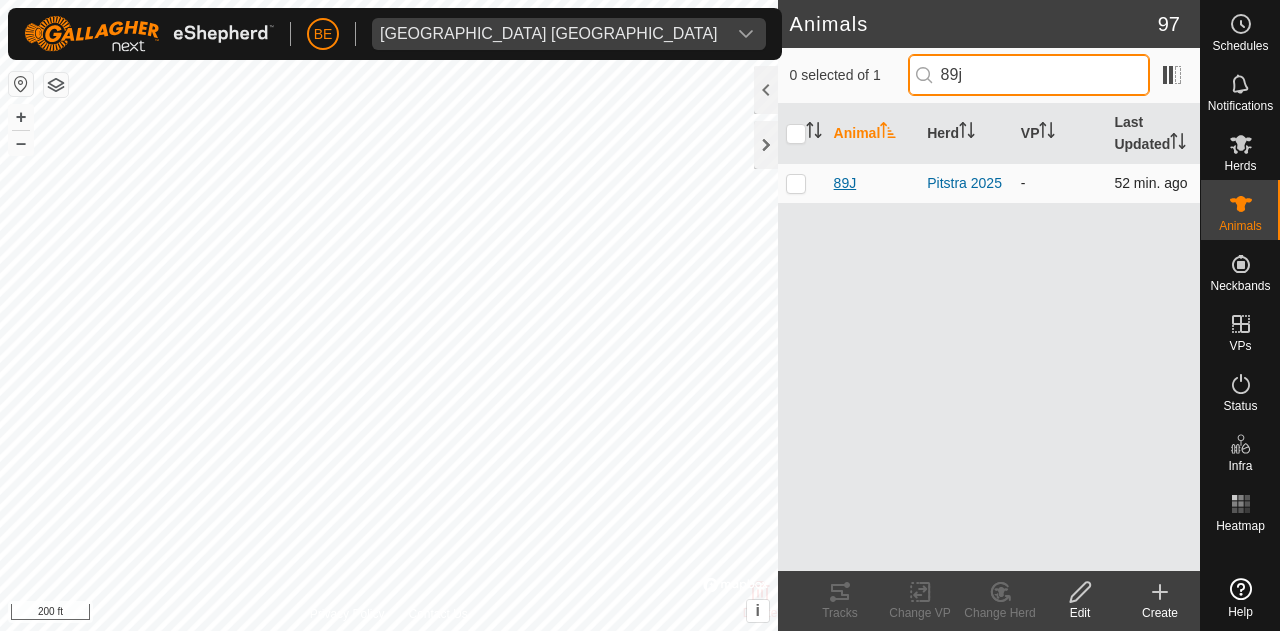 type on "89j" 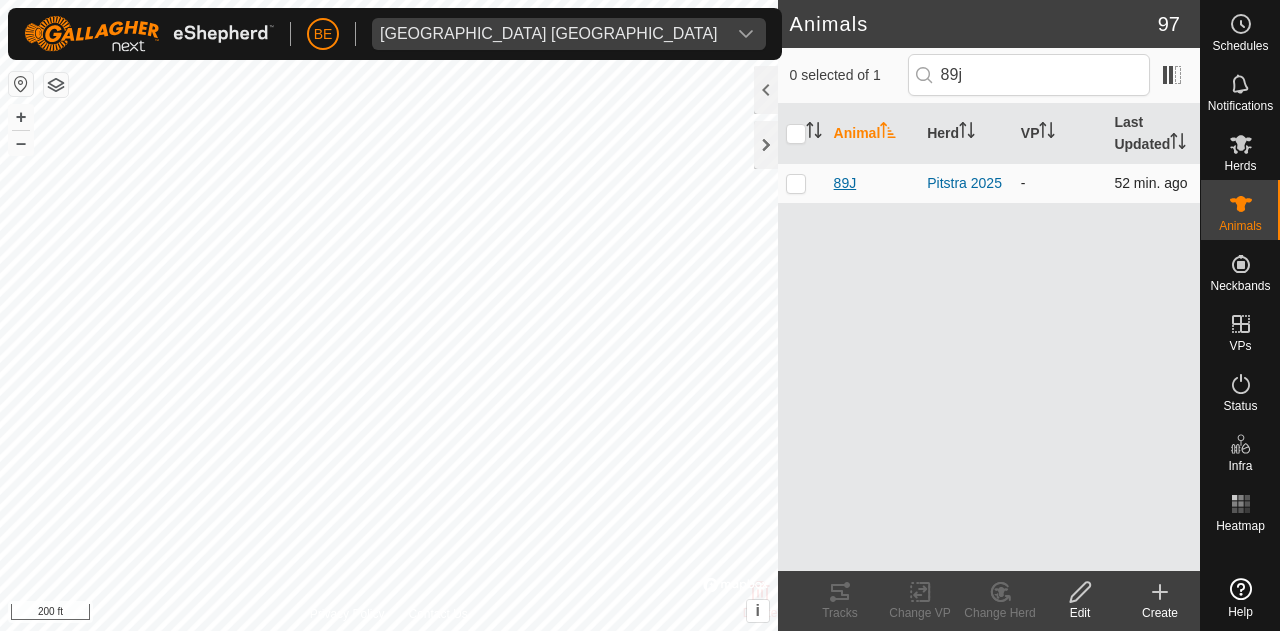 click on "89J" at bounding box center (845, 183) 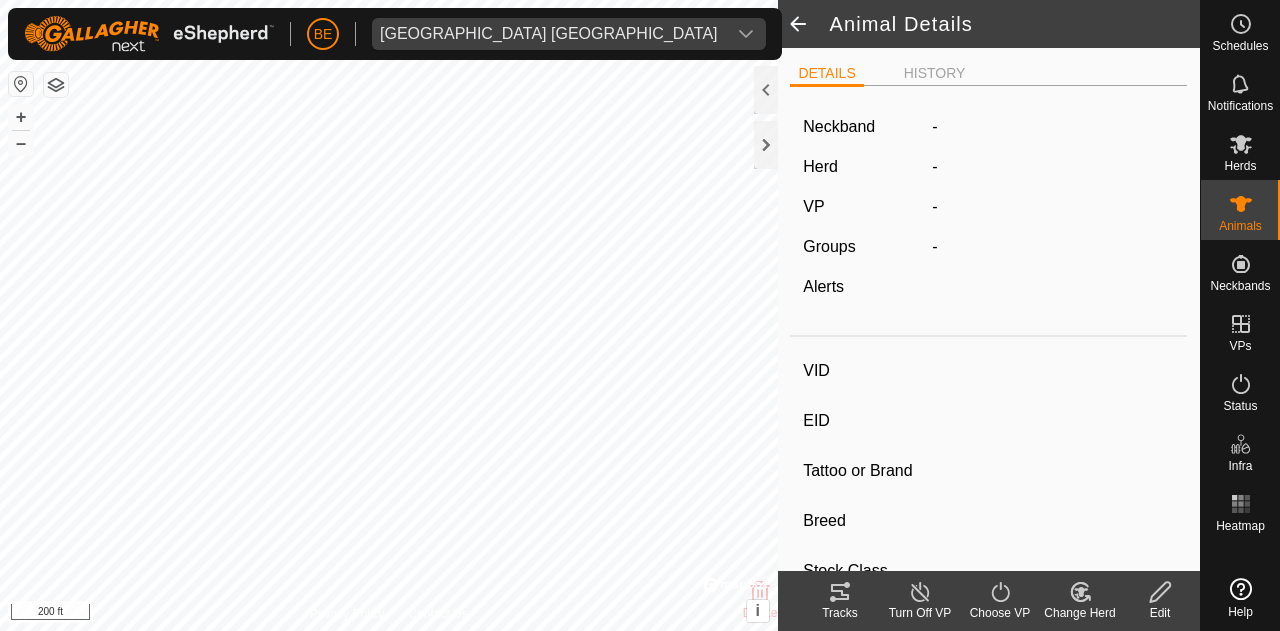 type on "89J" 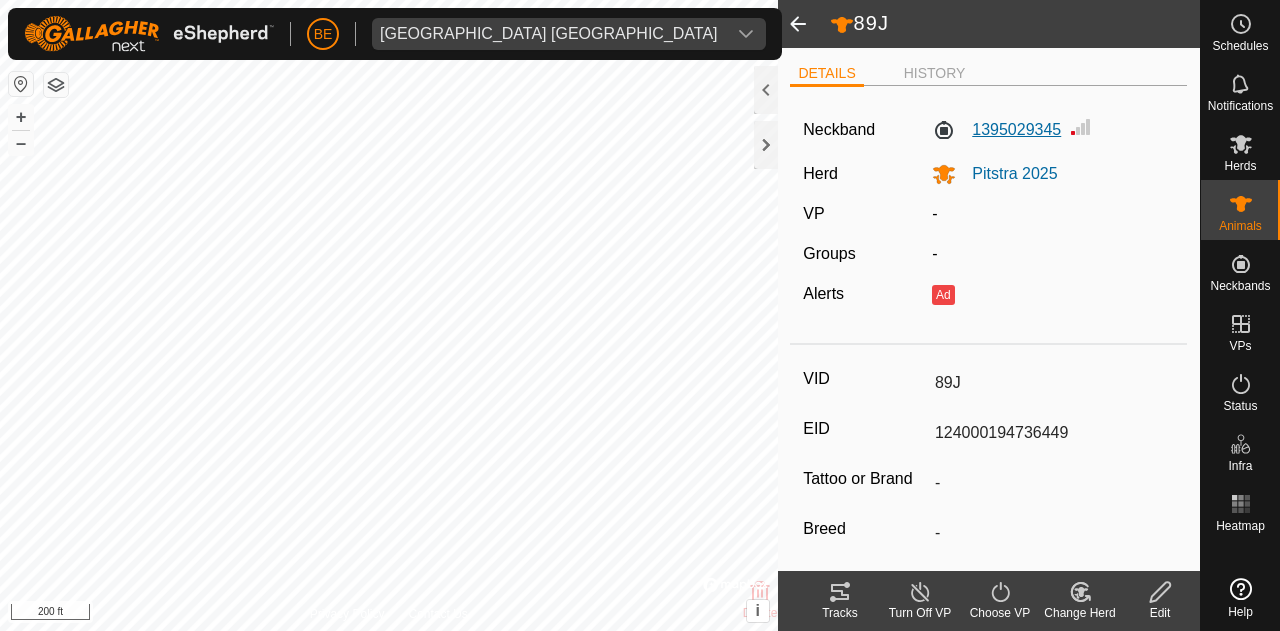 click on "1395029345" 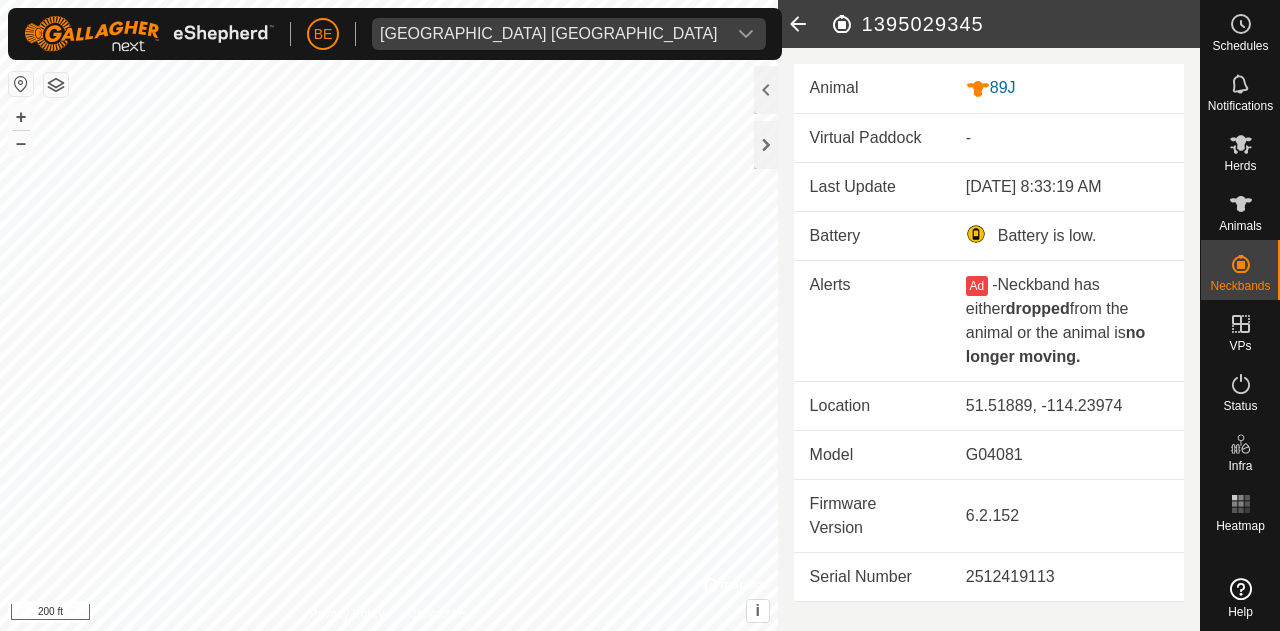 click 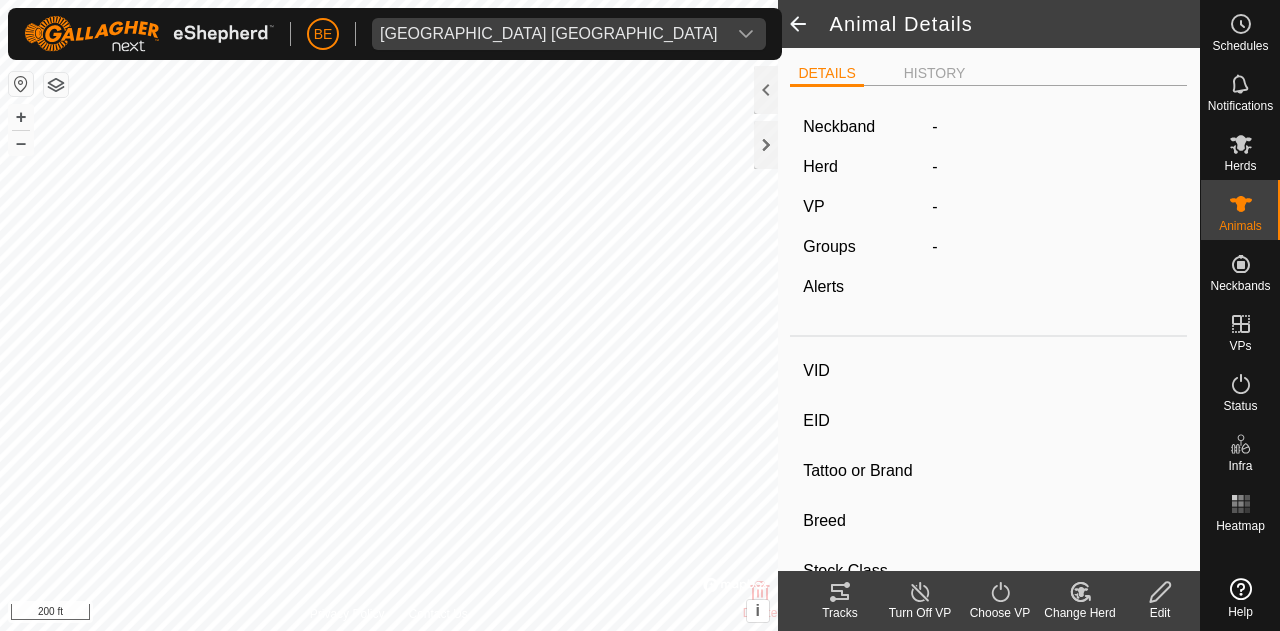 type on "89J" 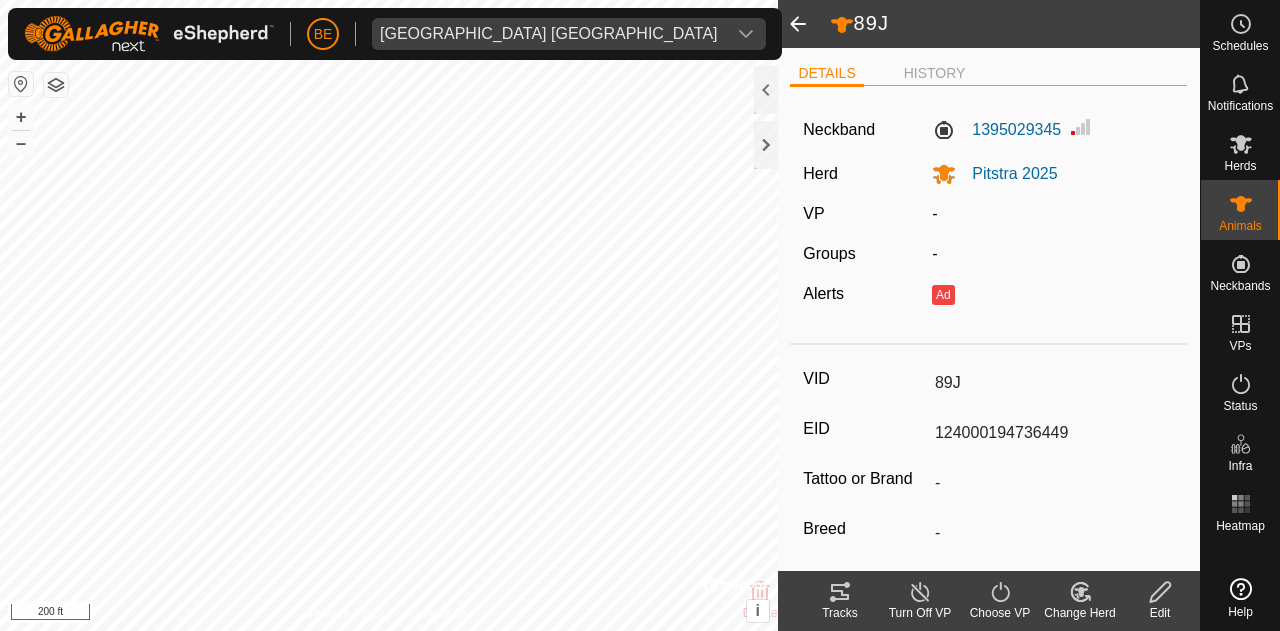 click 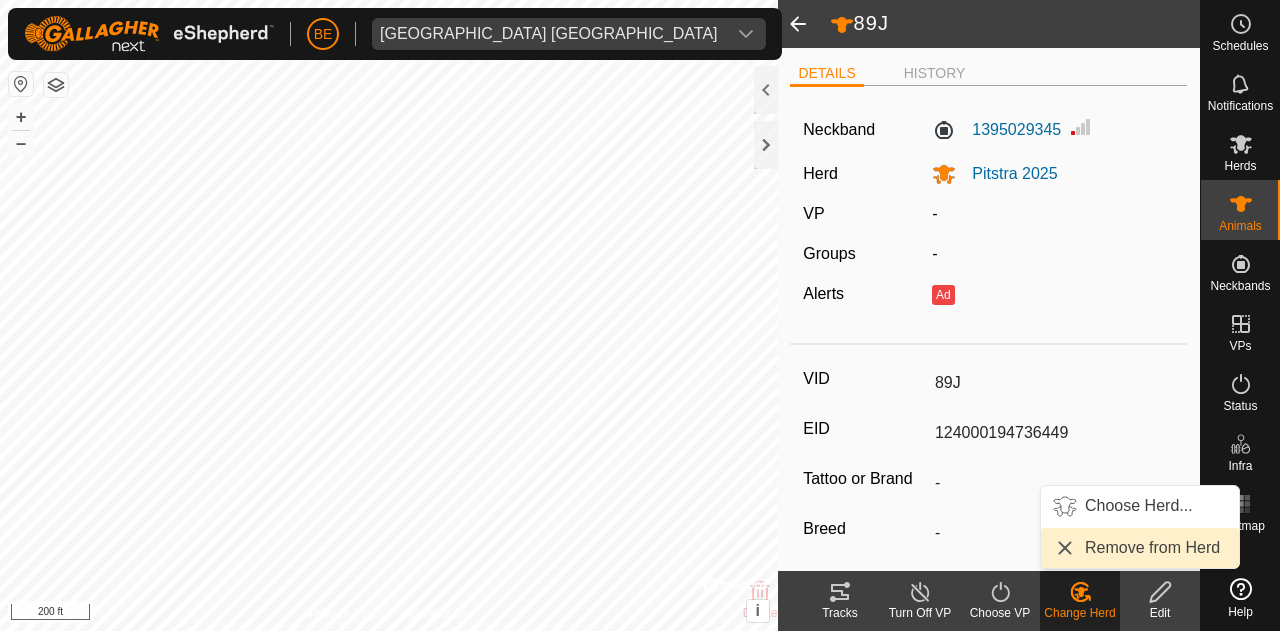 click on "Remove from Herd" at bounding box center [1140, 548] 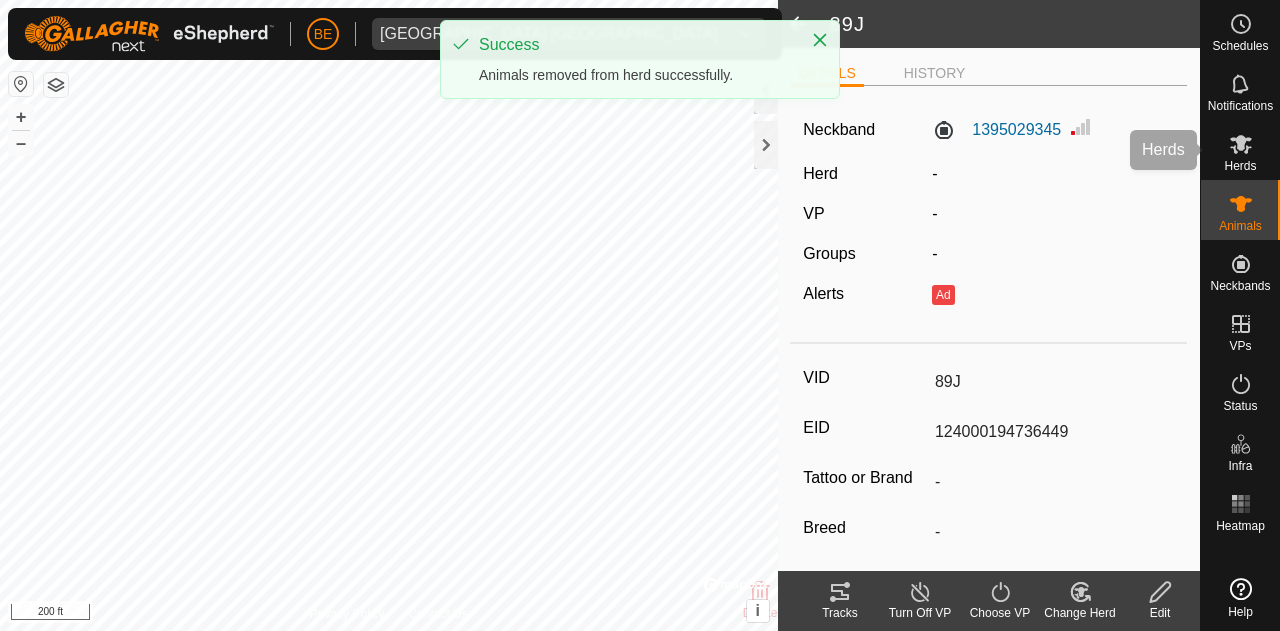 click 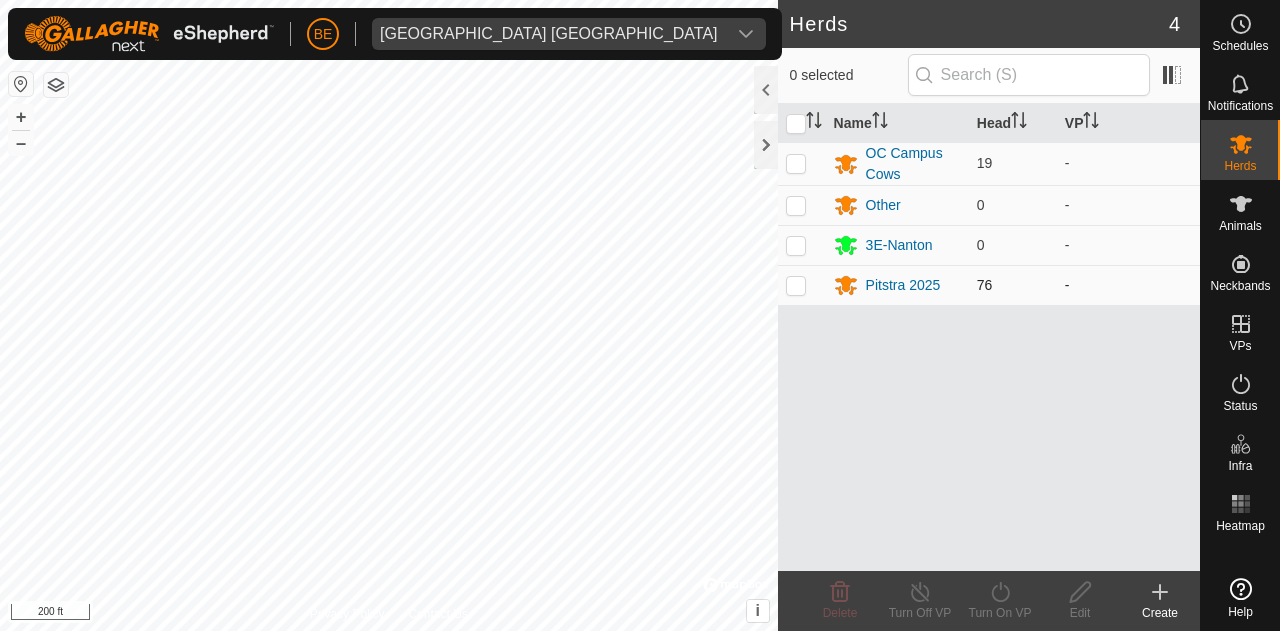 click at bounding box center (796, 285) 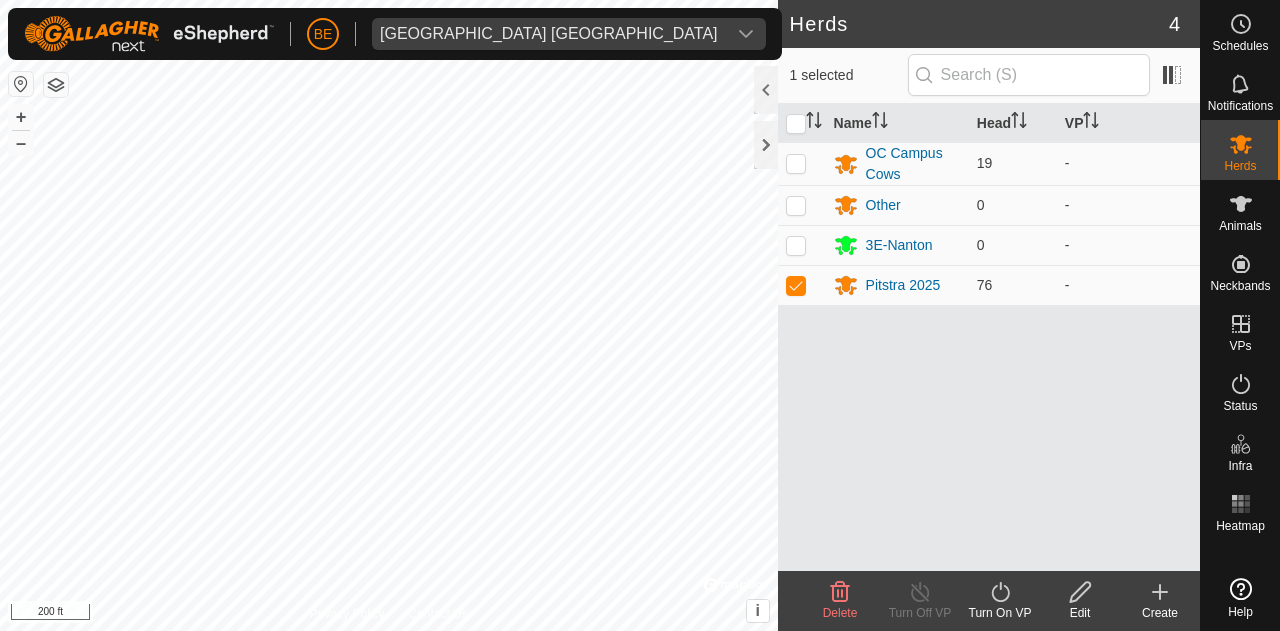 click 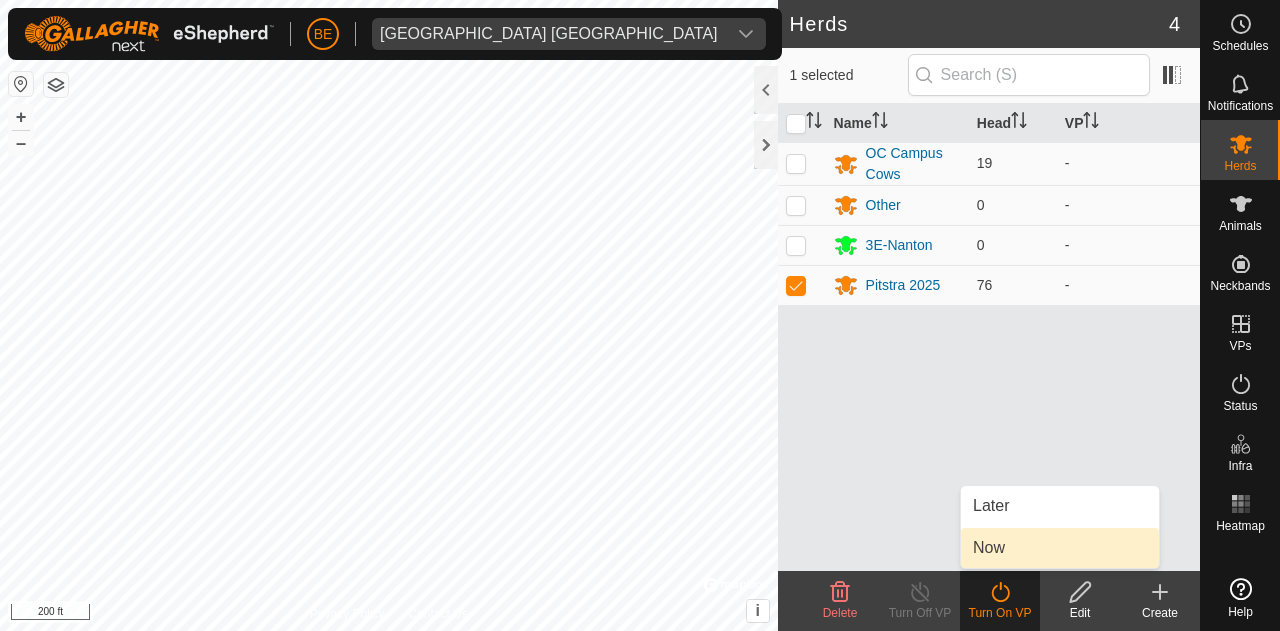 click on "Now" at bounding box center (1060, 548) 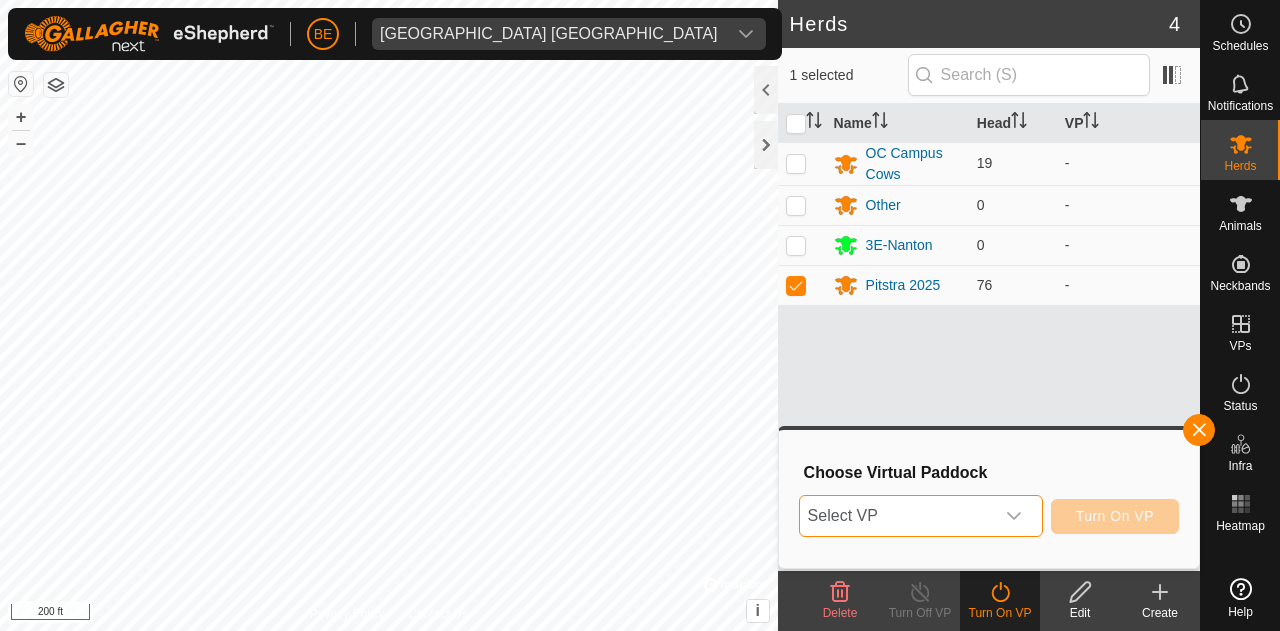 click on "Select VP" at bounding box center (897, 516) 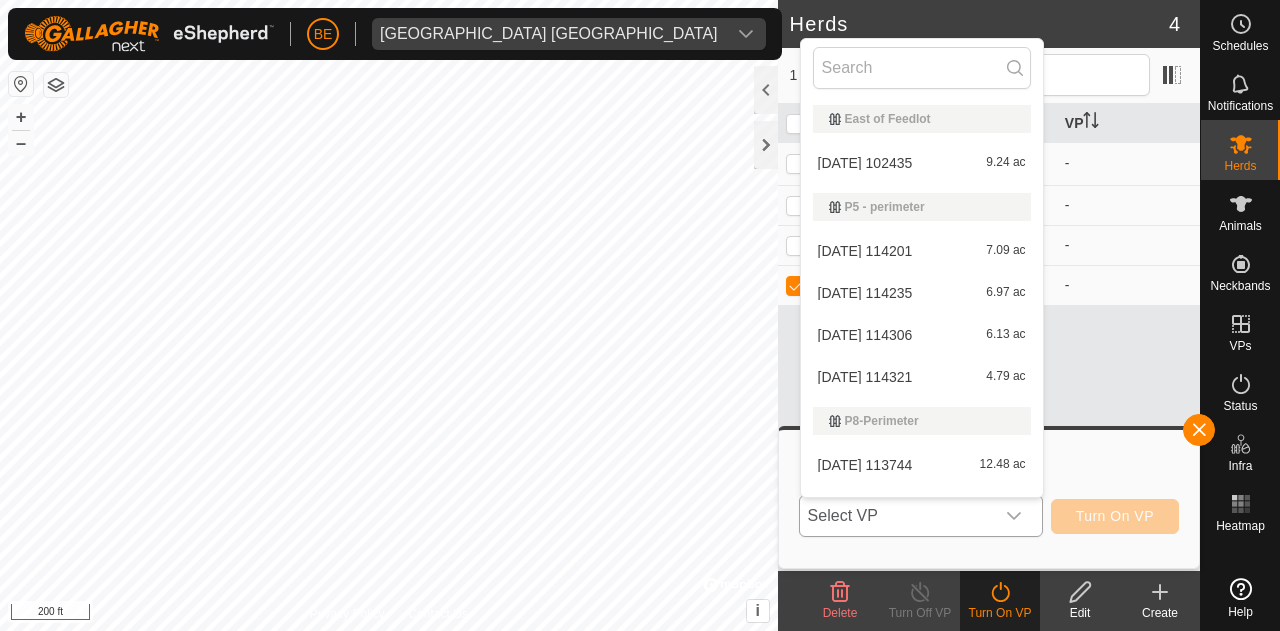 scroll, scrollTop: 30, scrollLeft: 0, axis: vertical 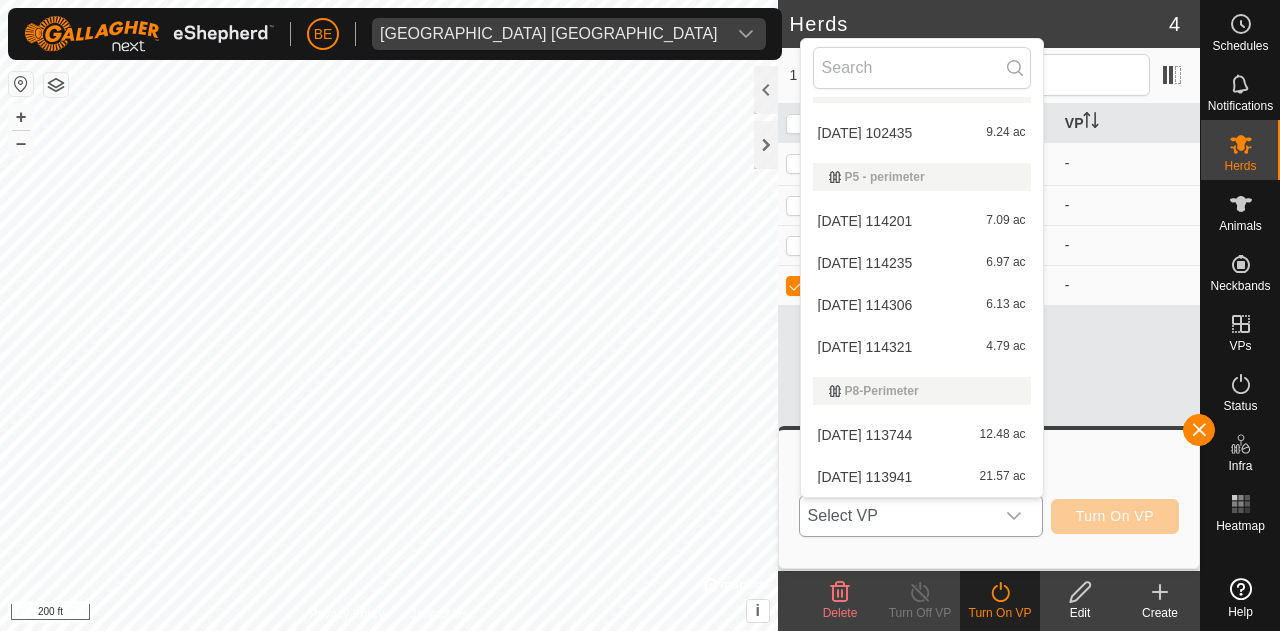 click on "2025-04-28 113941  21.57 ac" at bounding box center (922, 477) 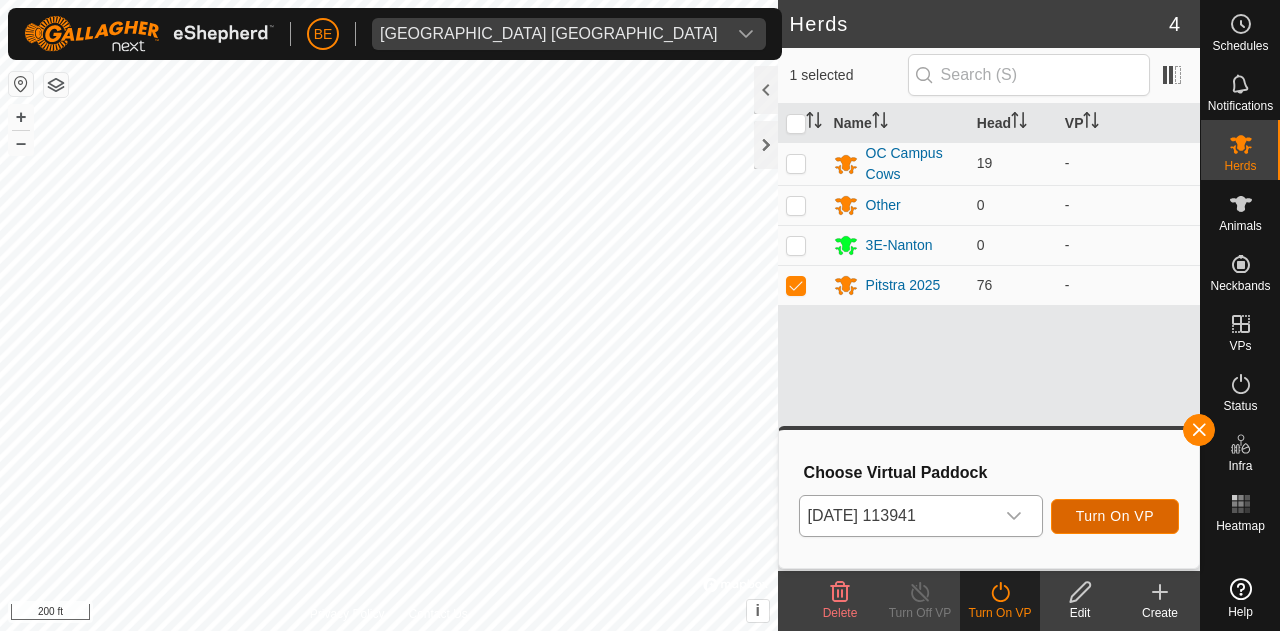 click on "Turn On VP" at bounding box center (1115, 516) 